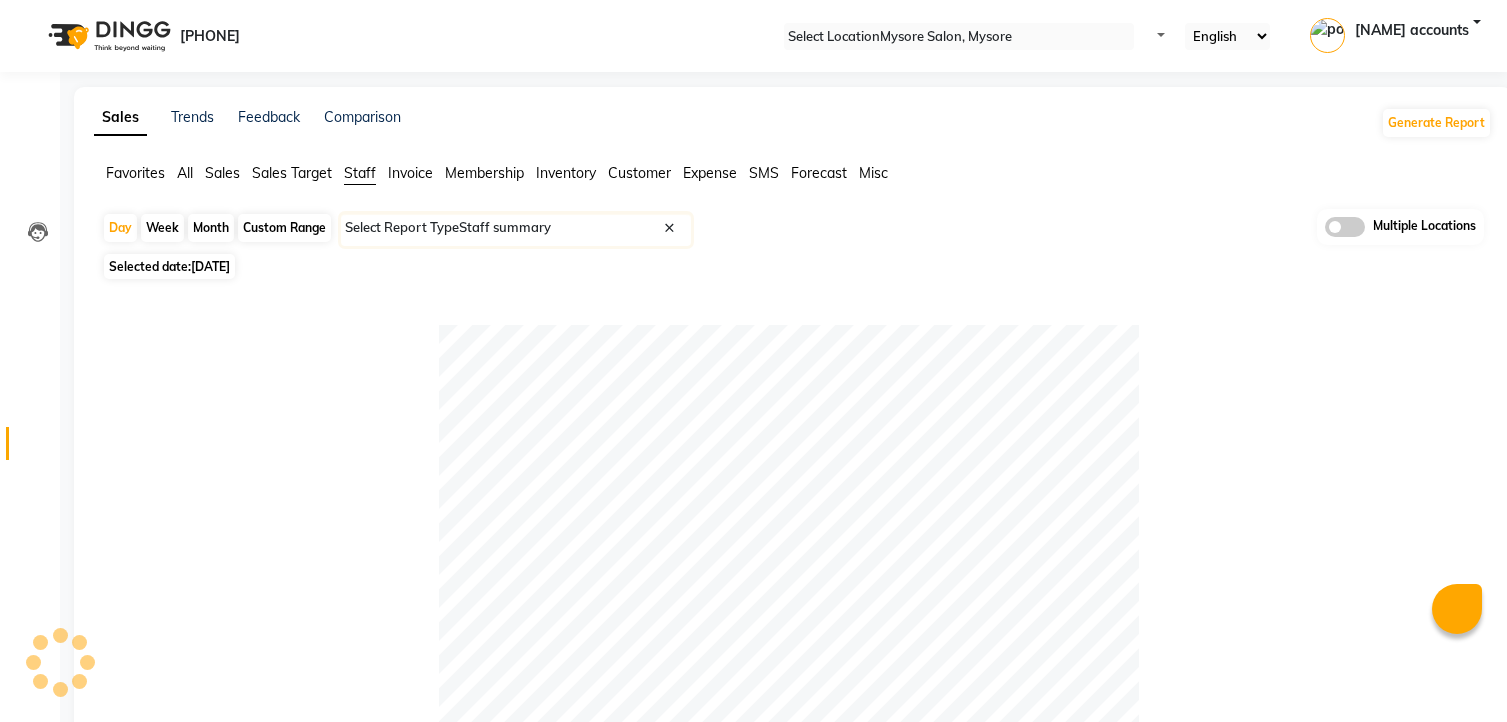 scroll, scrollTop: 864, scrollLeft: 0, axis: vertical 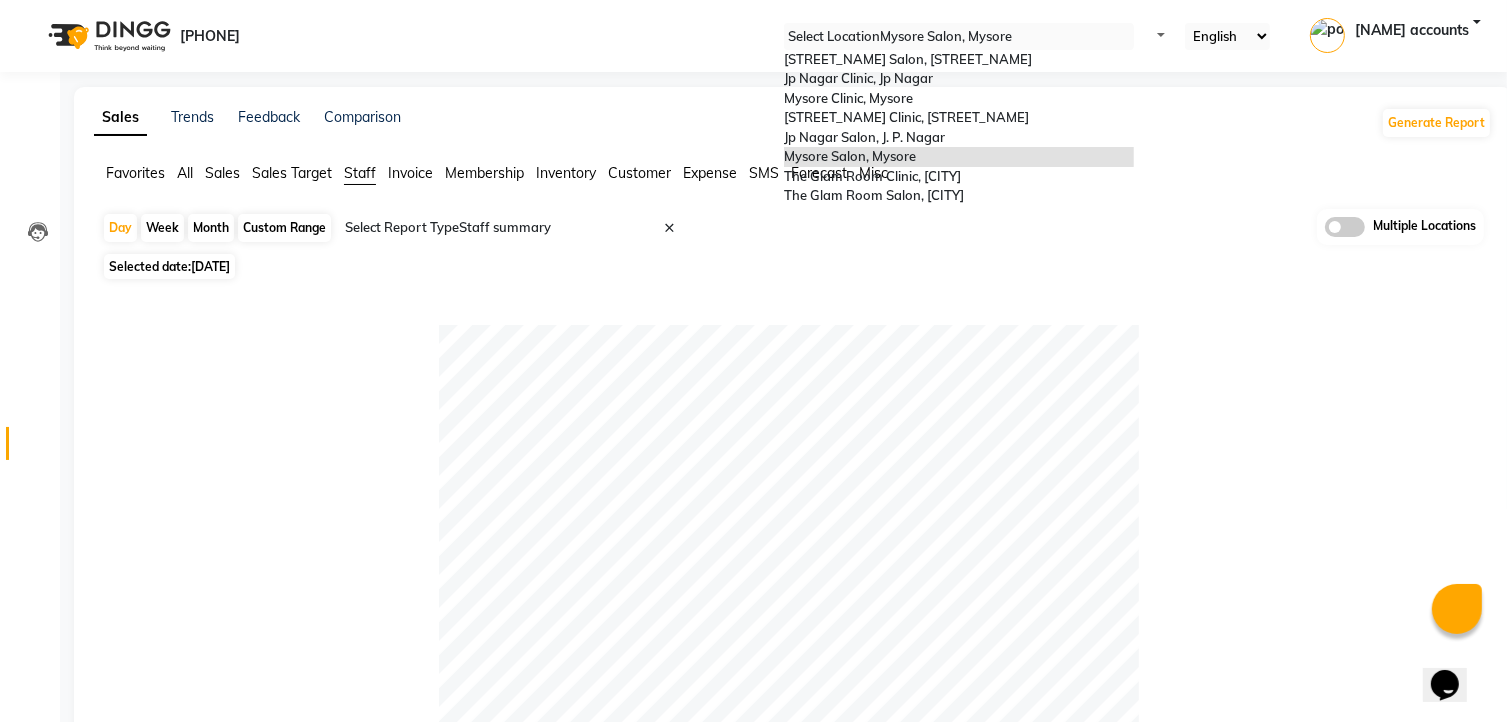 click at bounding box center [959, 37] 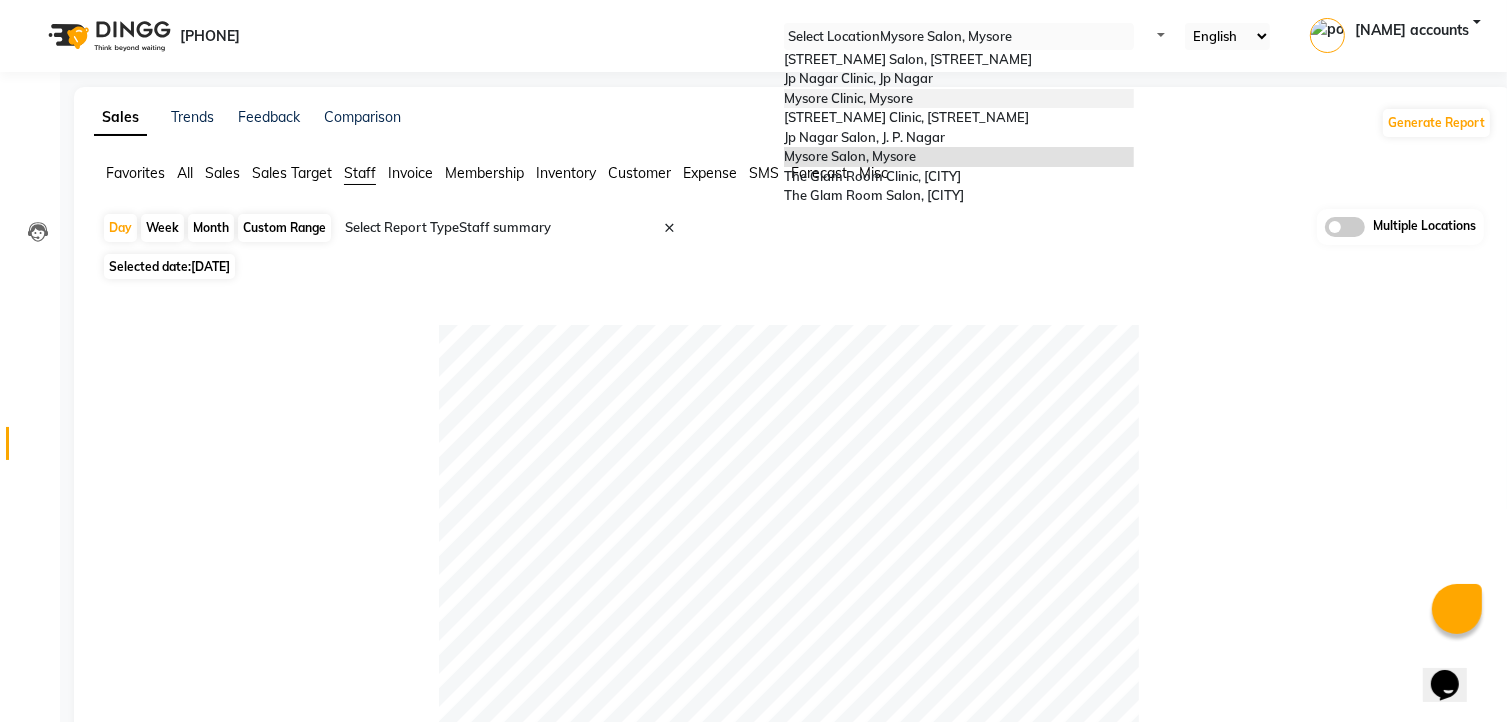 click on "[LOCATION] [BUSINESS_TYPE], [LOCATION]" at bounding box center (848, 98) 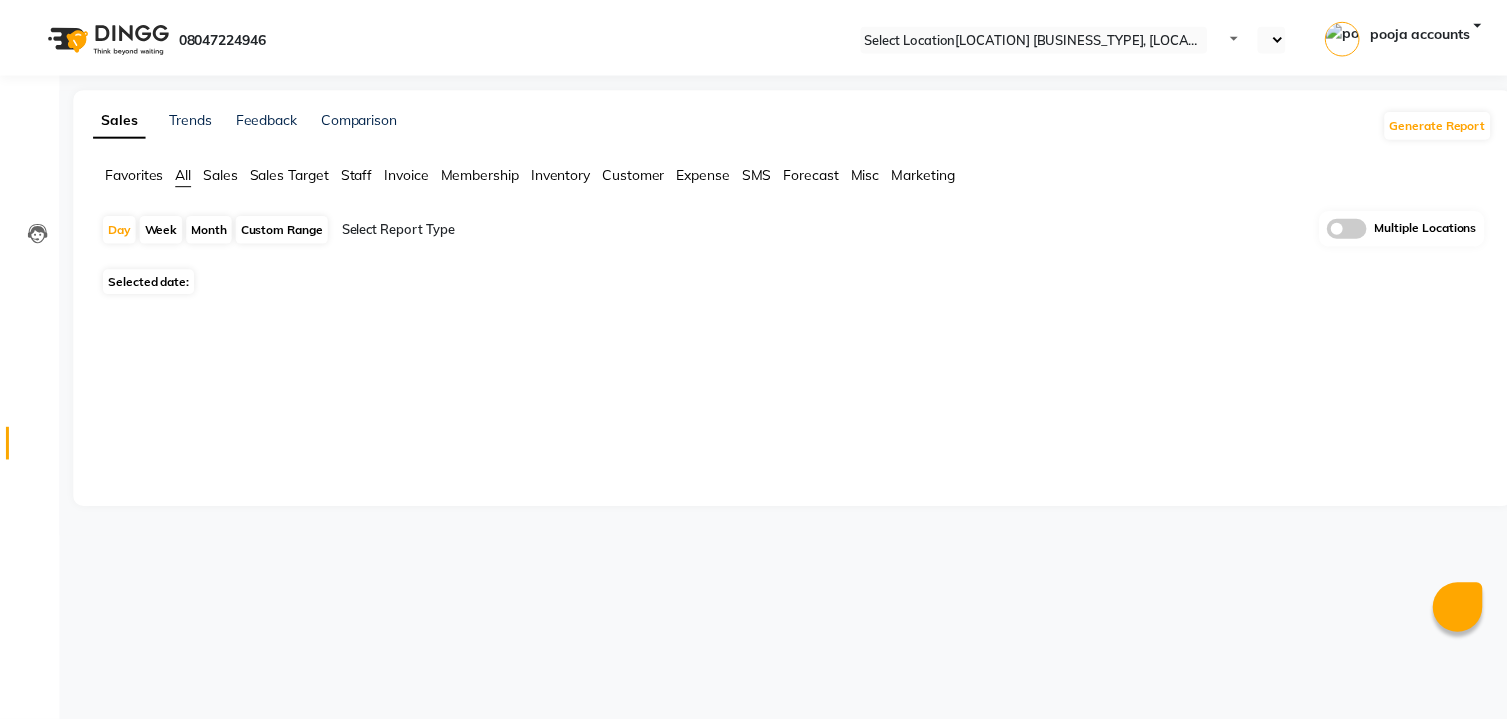 scroll, scrollTop: 0, scrollLeft: 0, axis: both 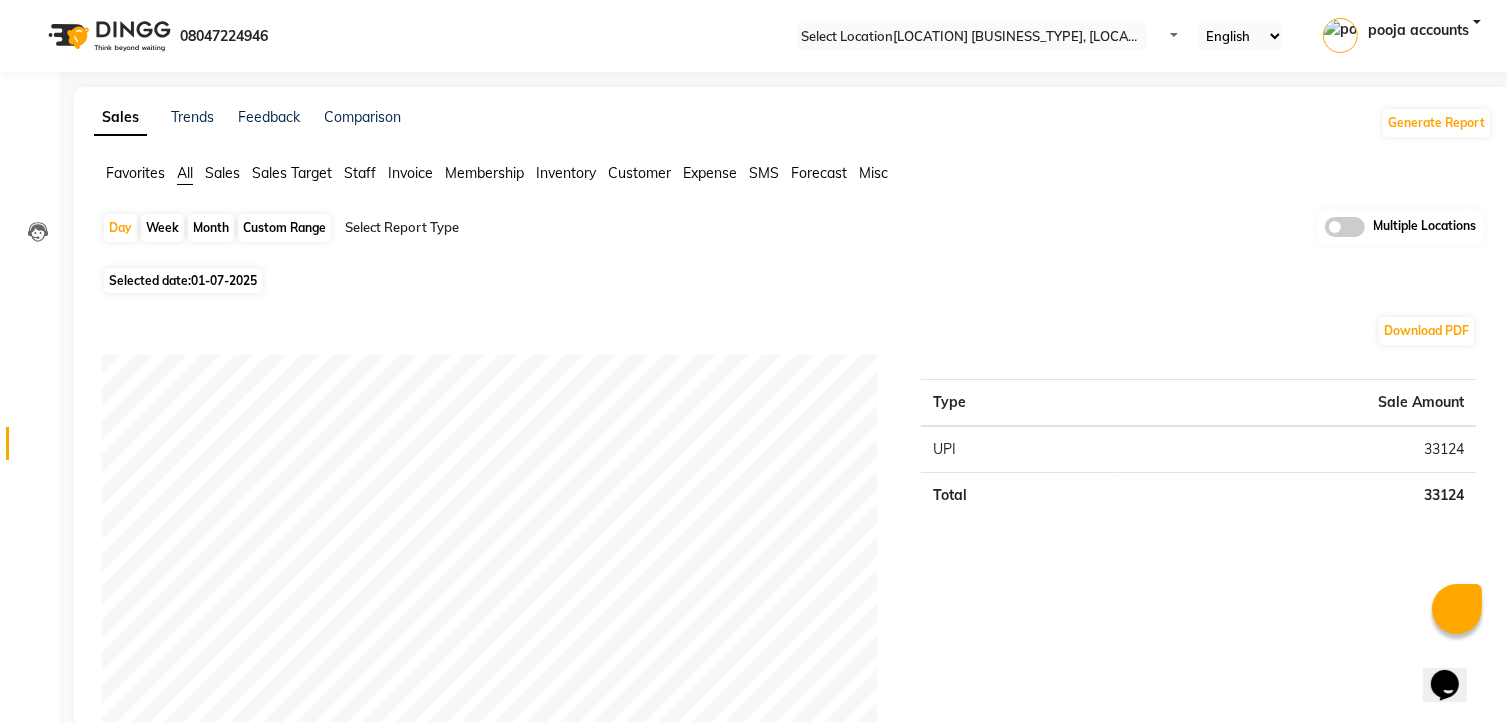 click on "01-07-2025" at bounding box center (224, 280) 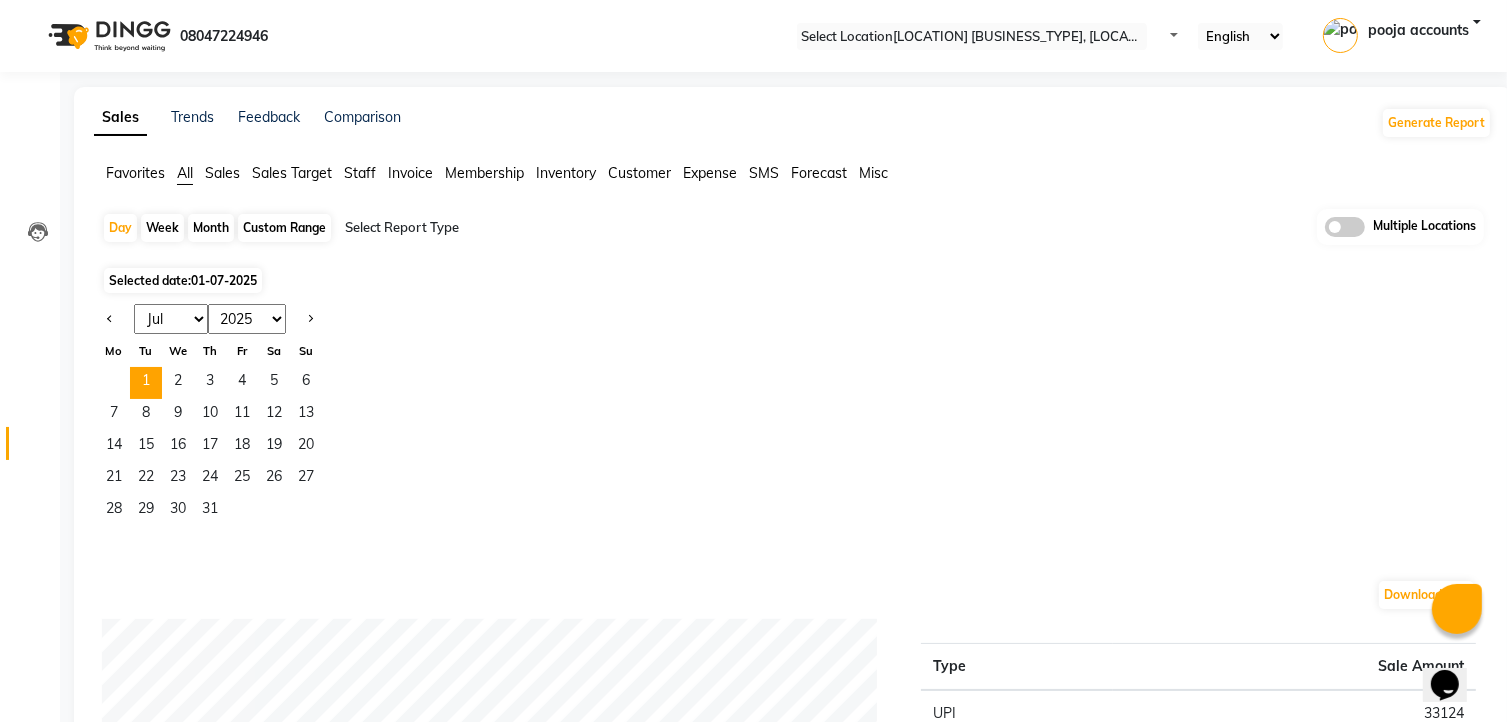 click on "Jan Feb Mar Apr May Jun Jul Aug Sep Oct Nov Dec" at bounding box center (171, 319) 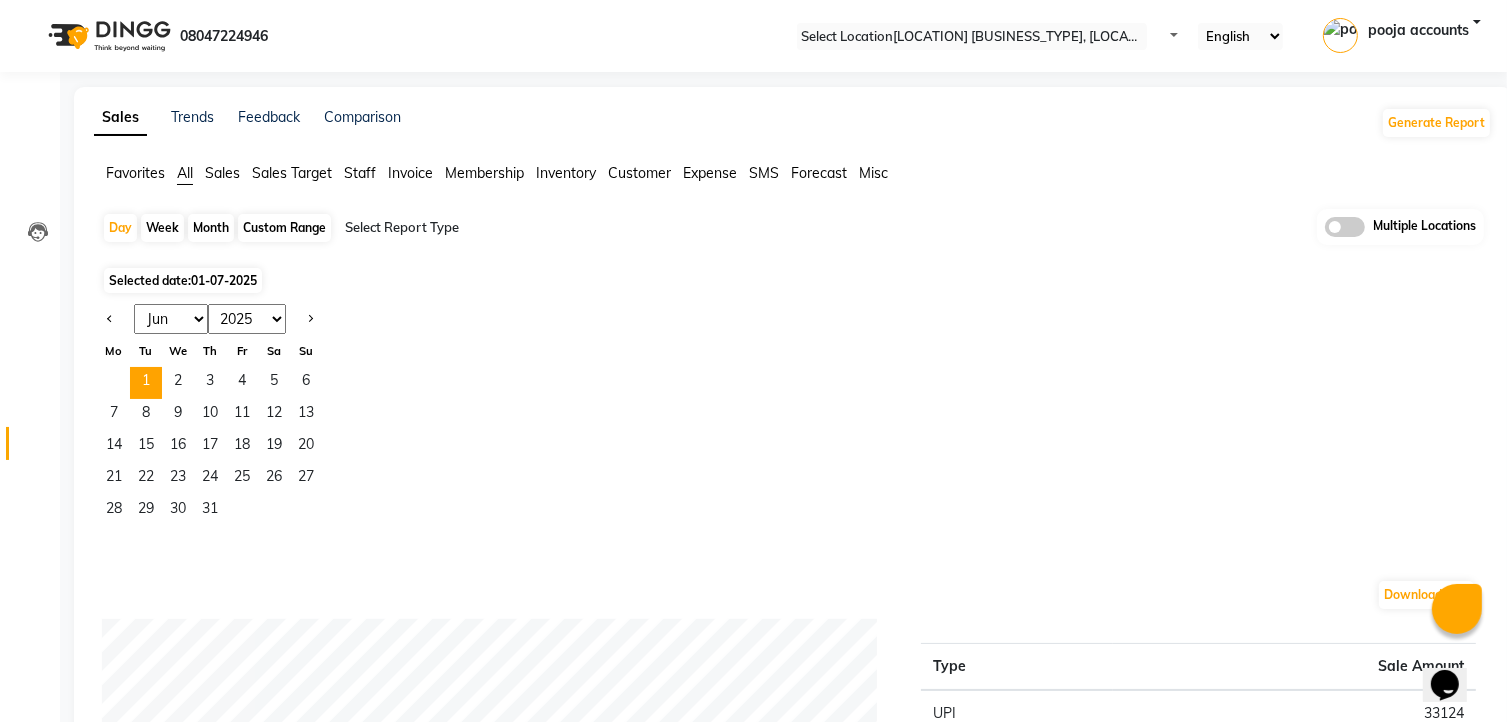 click on "Jan Feb Mar Apr May Jun Jul Aug Sep Oct Nov Dec" at bounding box center [171, 319] 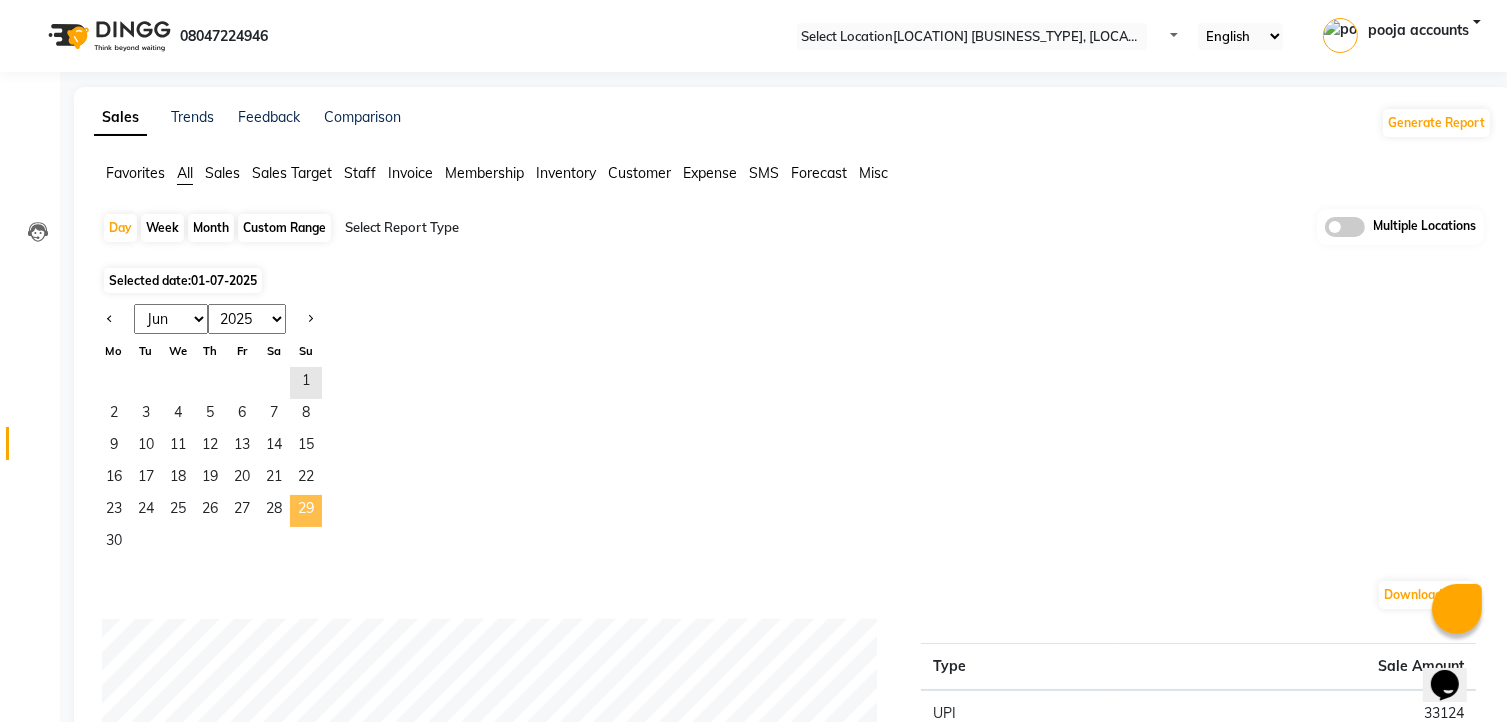 click on "29" at bounding box center [306, 511] 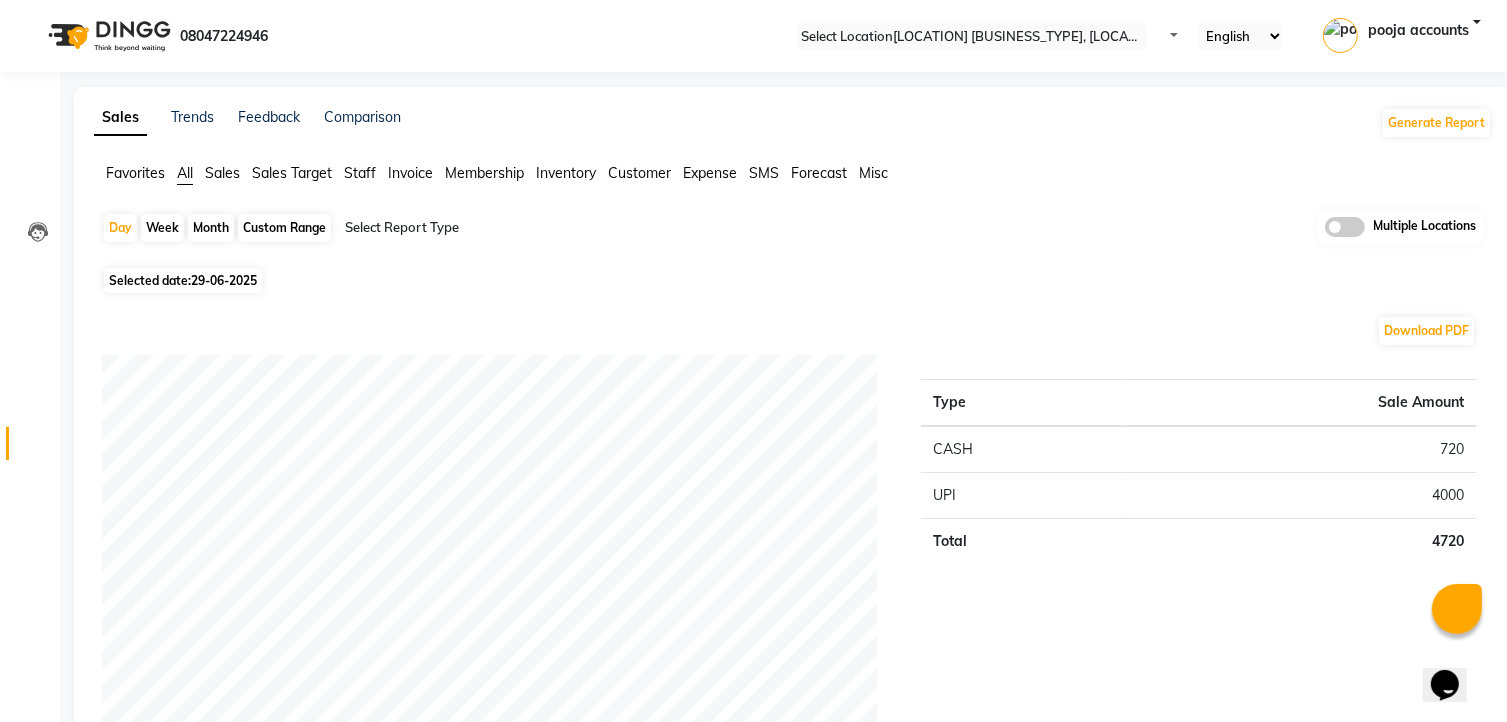 click on "Staff" at bounding box center (135, 173) 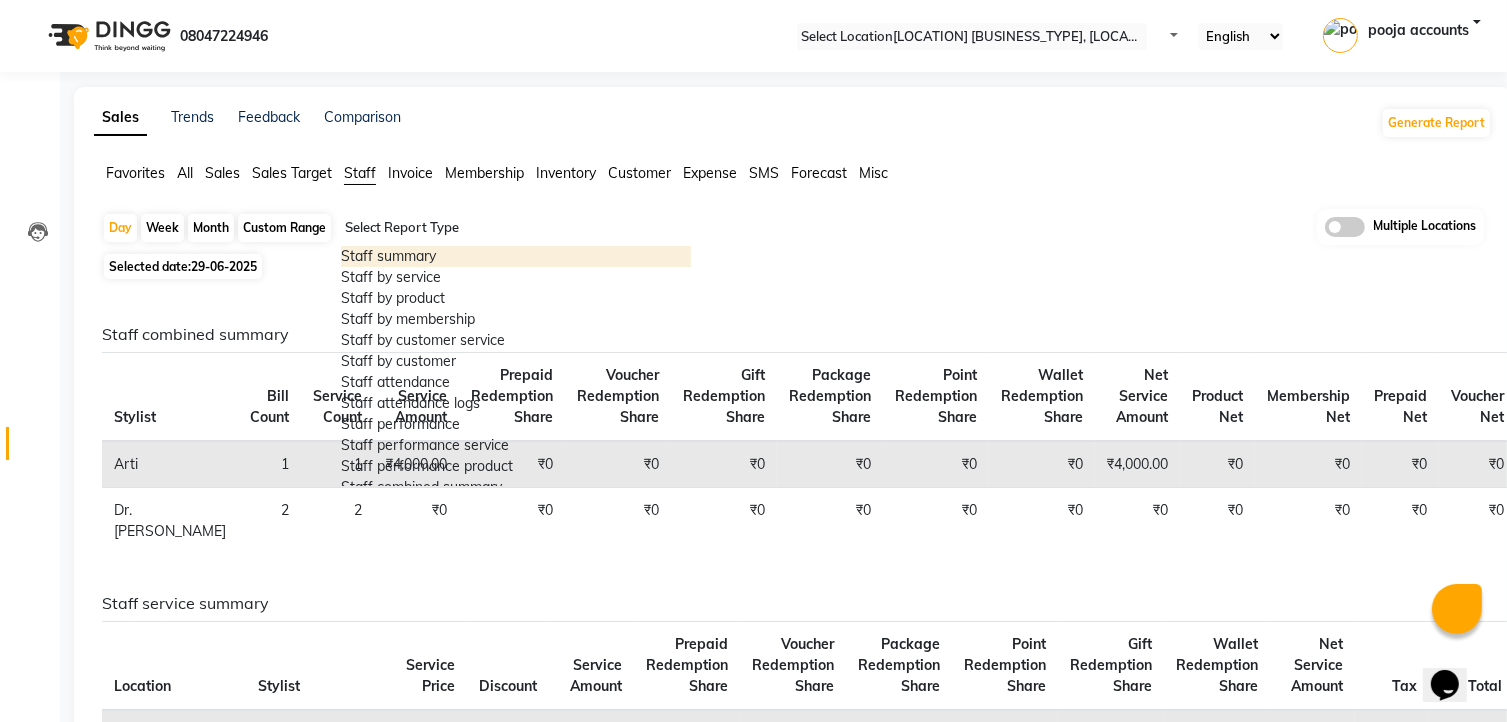 click on "Select Report Type" at bounding box center [516, 230] 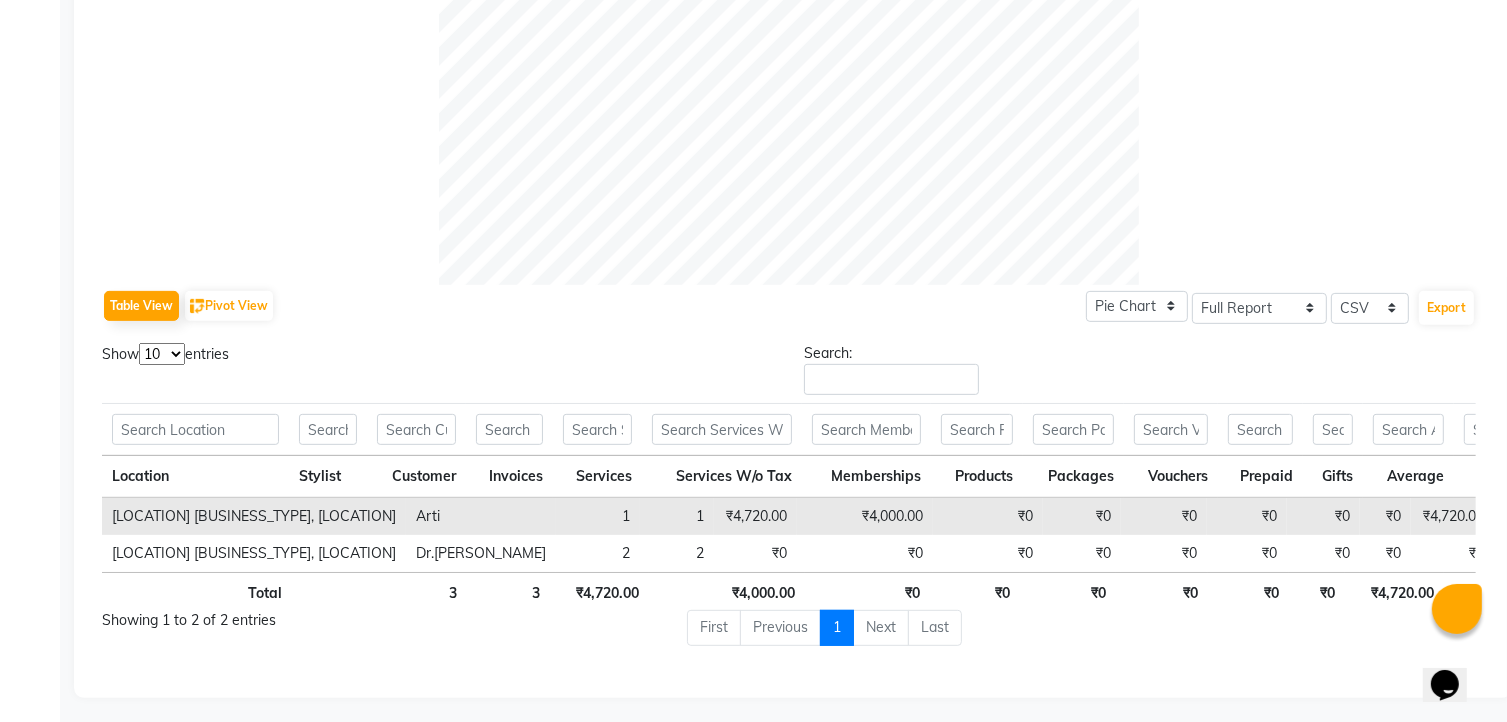 scroll, scrollTop: 752, scrollLeft: 0, axis: vertical 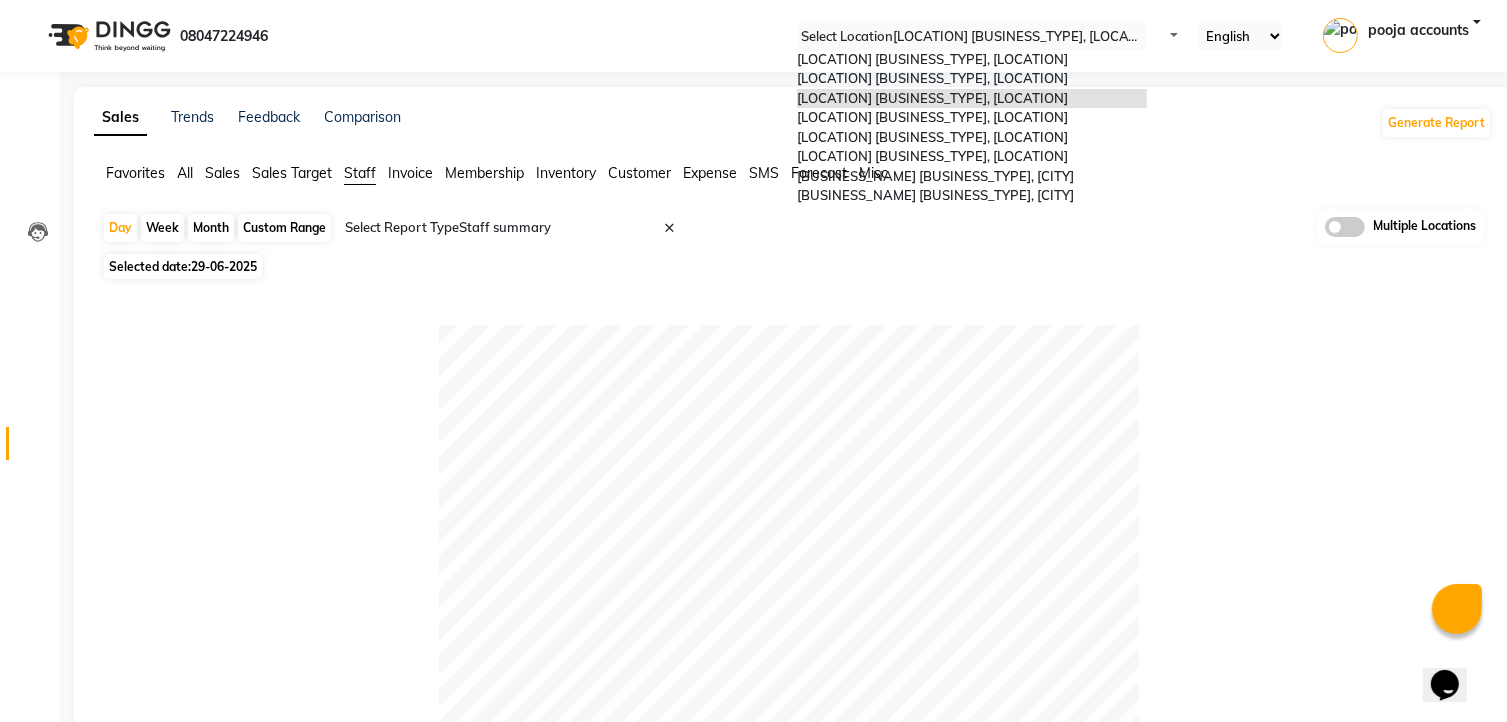 click at bounding box center [972, 37] 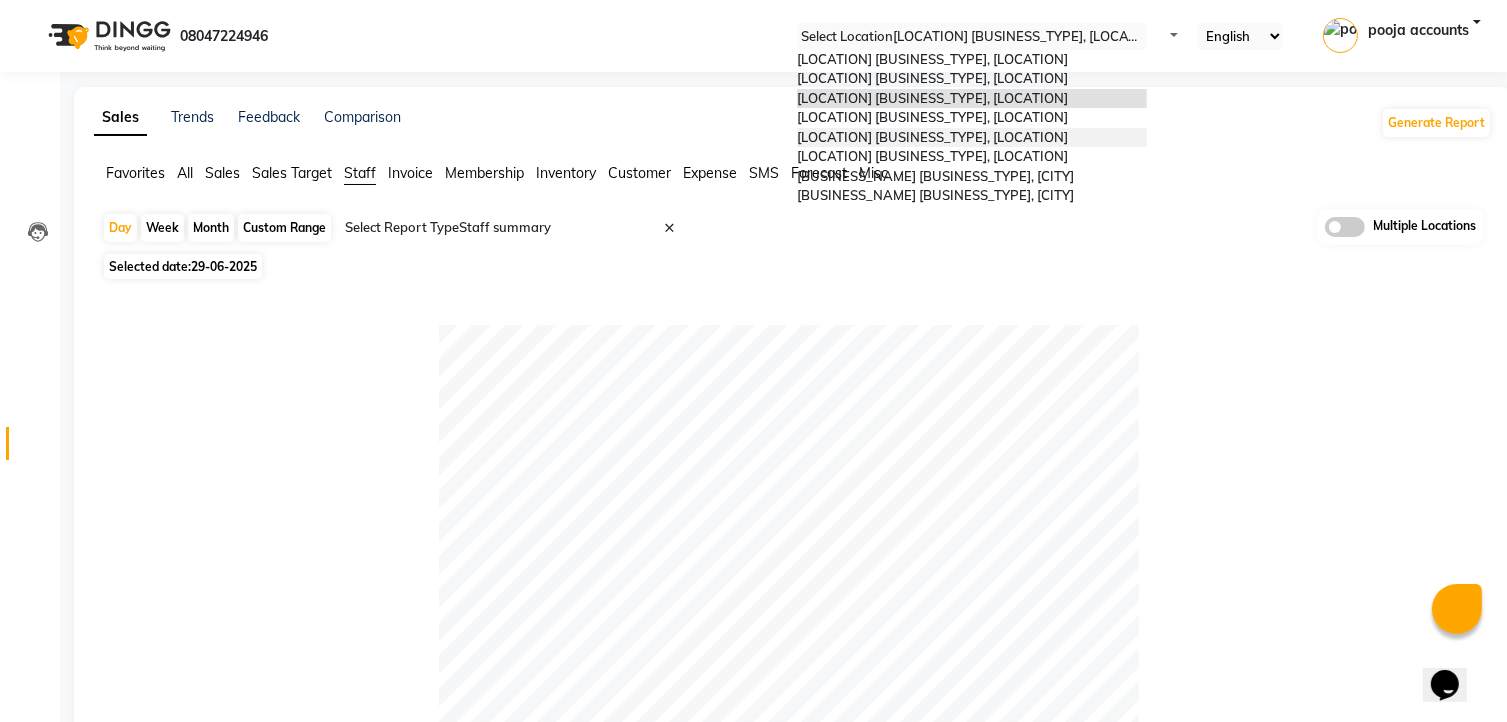 click on "[LOCATION] [BUSINESS_TYPE], [LOCATION]" at bounding box center [932, 137] 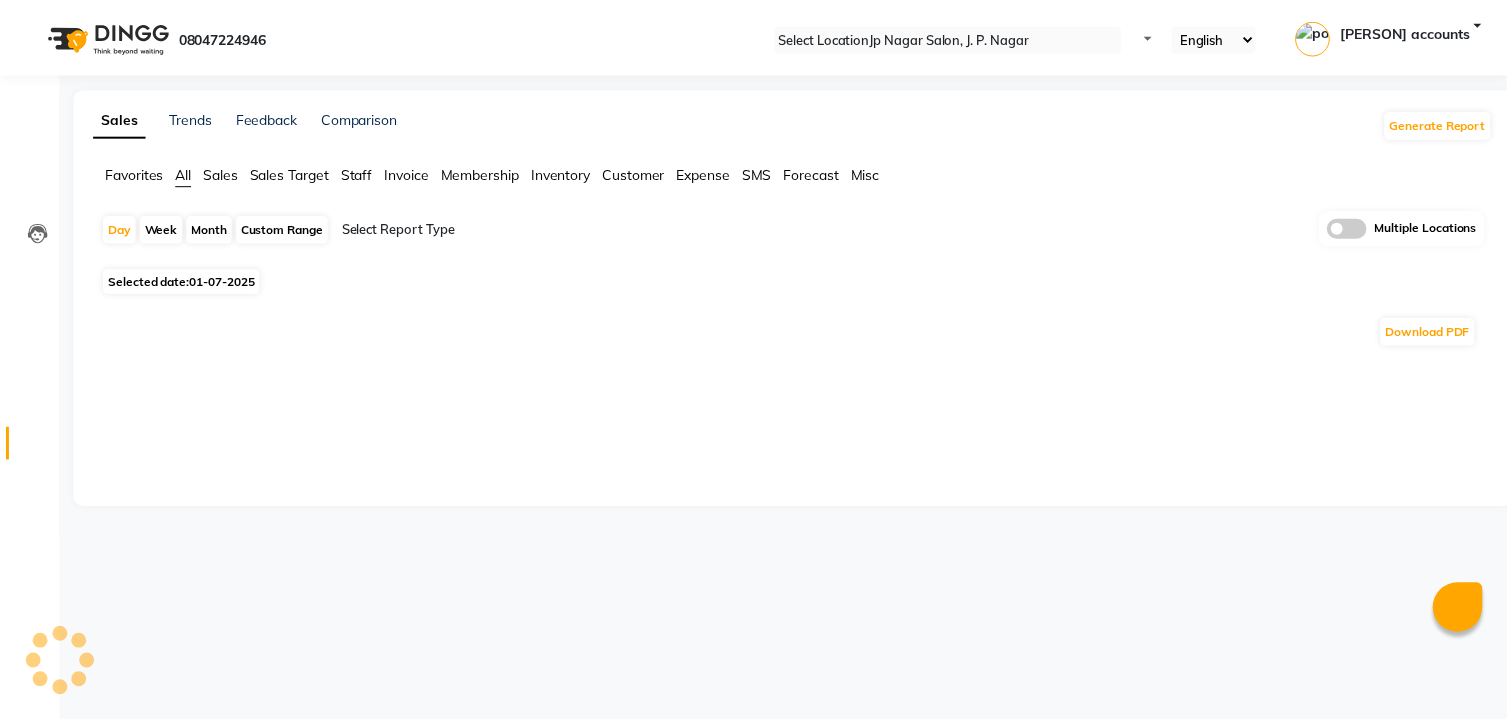scroll, scrollTop: 0, scrollLeft: 0, axis: both 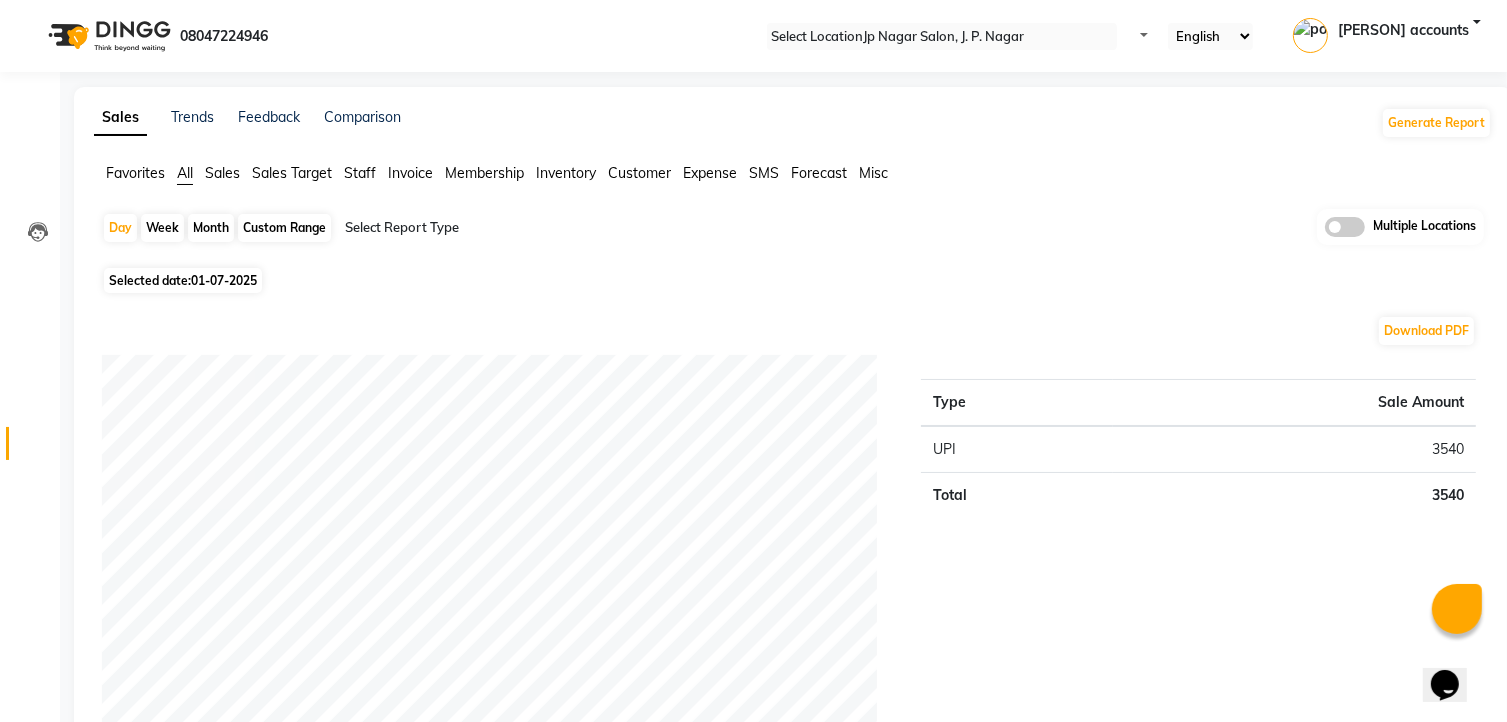 click on "01-07-2025" at bounding box center [224, 280] 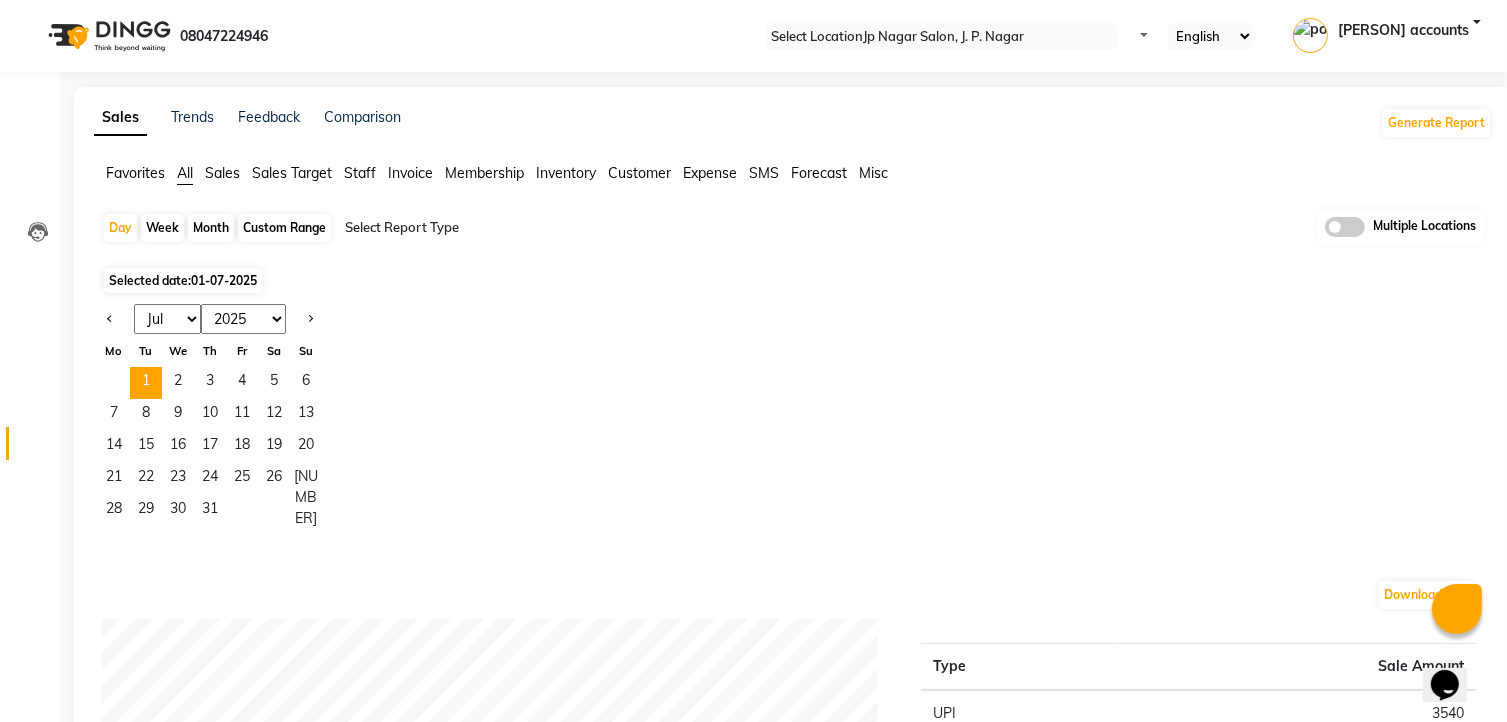 click on "Jan Feb Mar Apr May Jun Jul Aug Sep Oct Nov Dec" at bounding box center (167, 319) 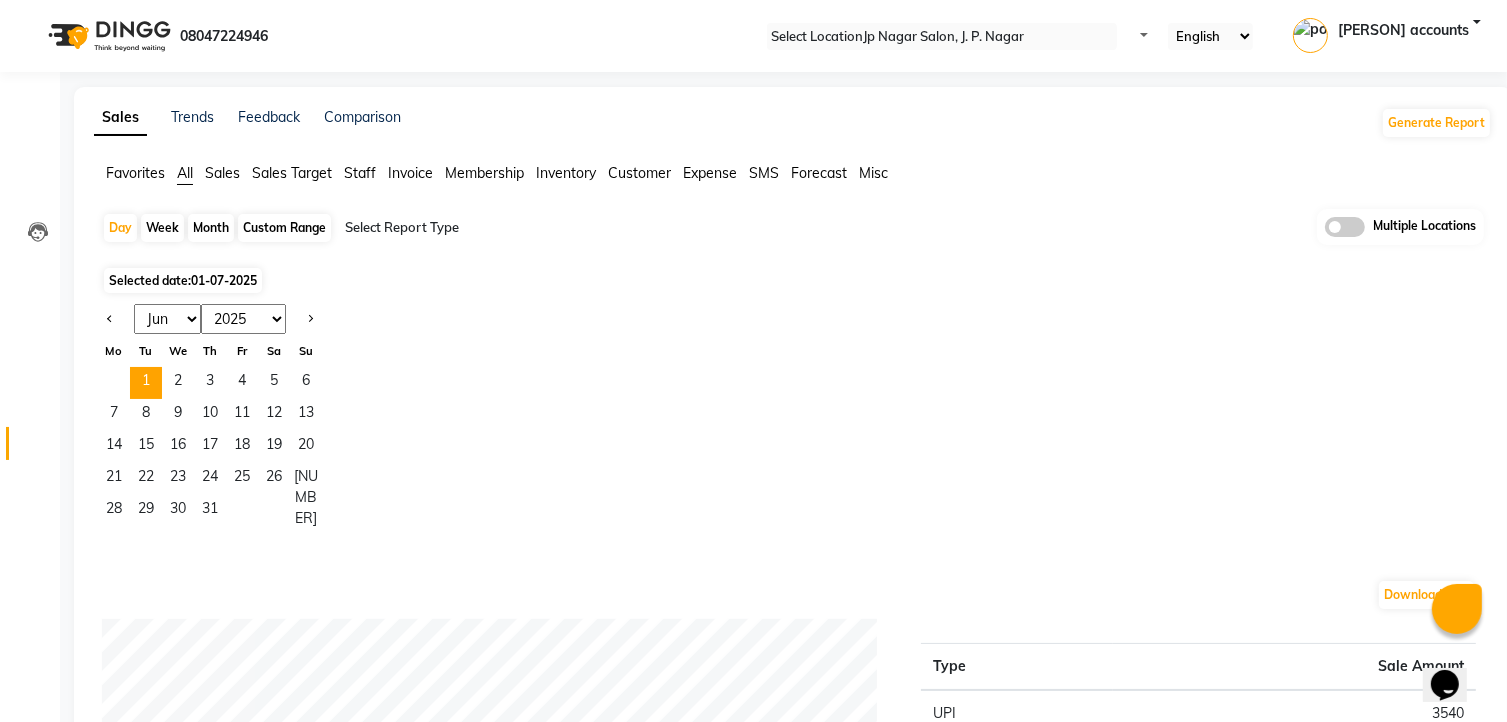 click on "Jan Feb Mar Apr May Jun Jul Aug Sep Oct Nov Dec" at bounding box center [167, 319] 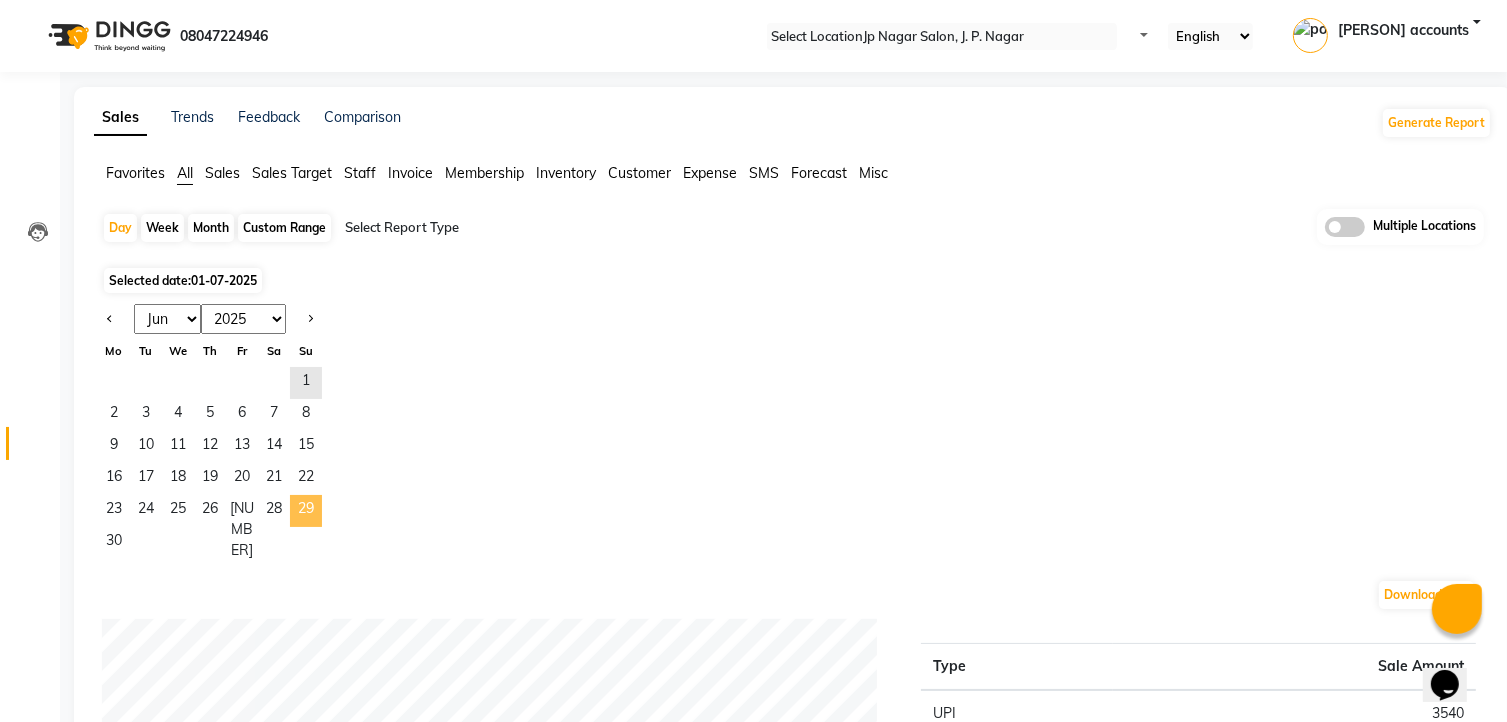 click on "29" at bounding box center [306, 511] 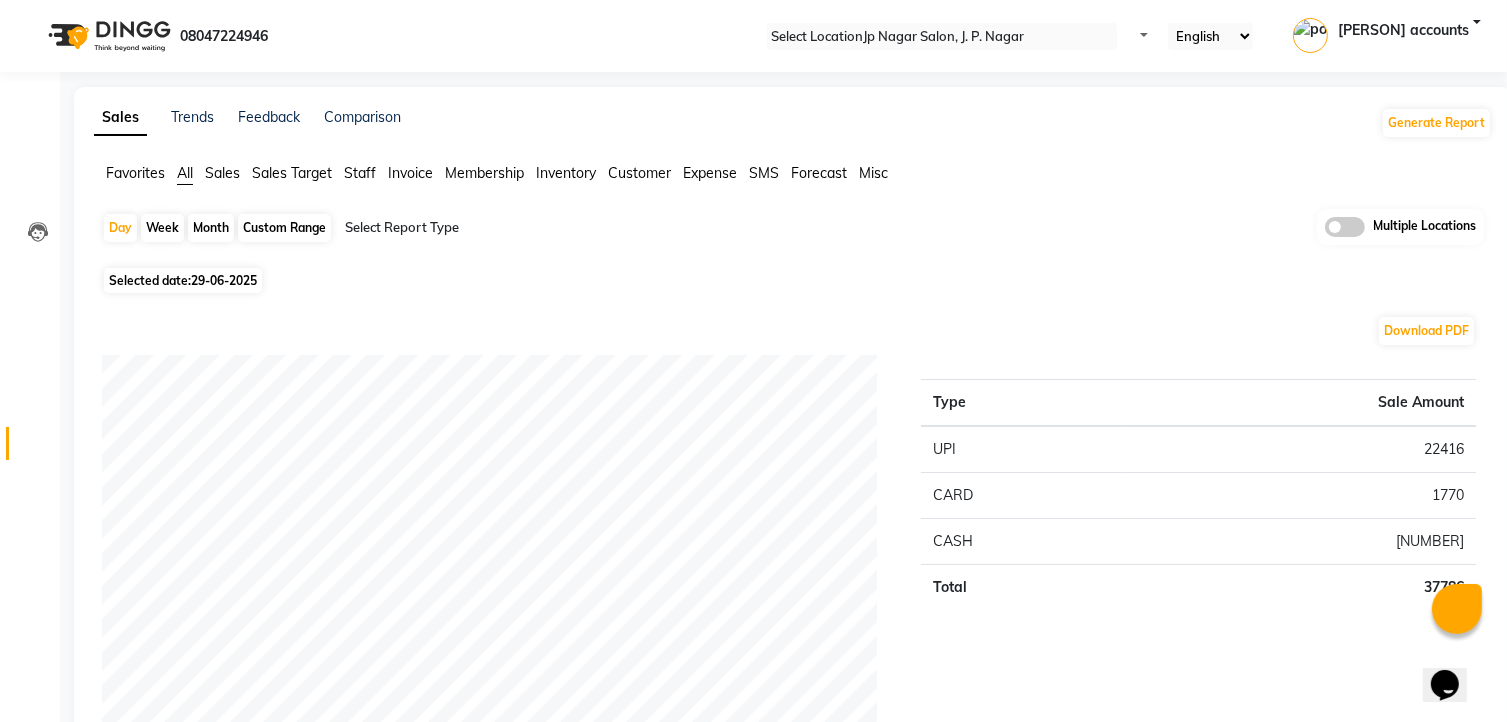 click on "Staff" at bounding box center [135, 173] 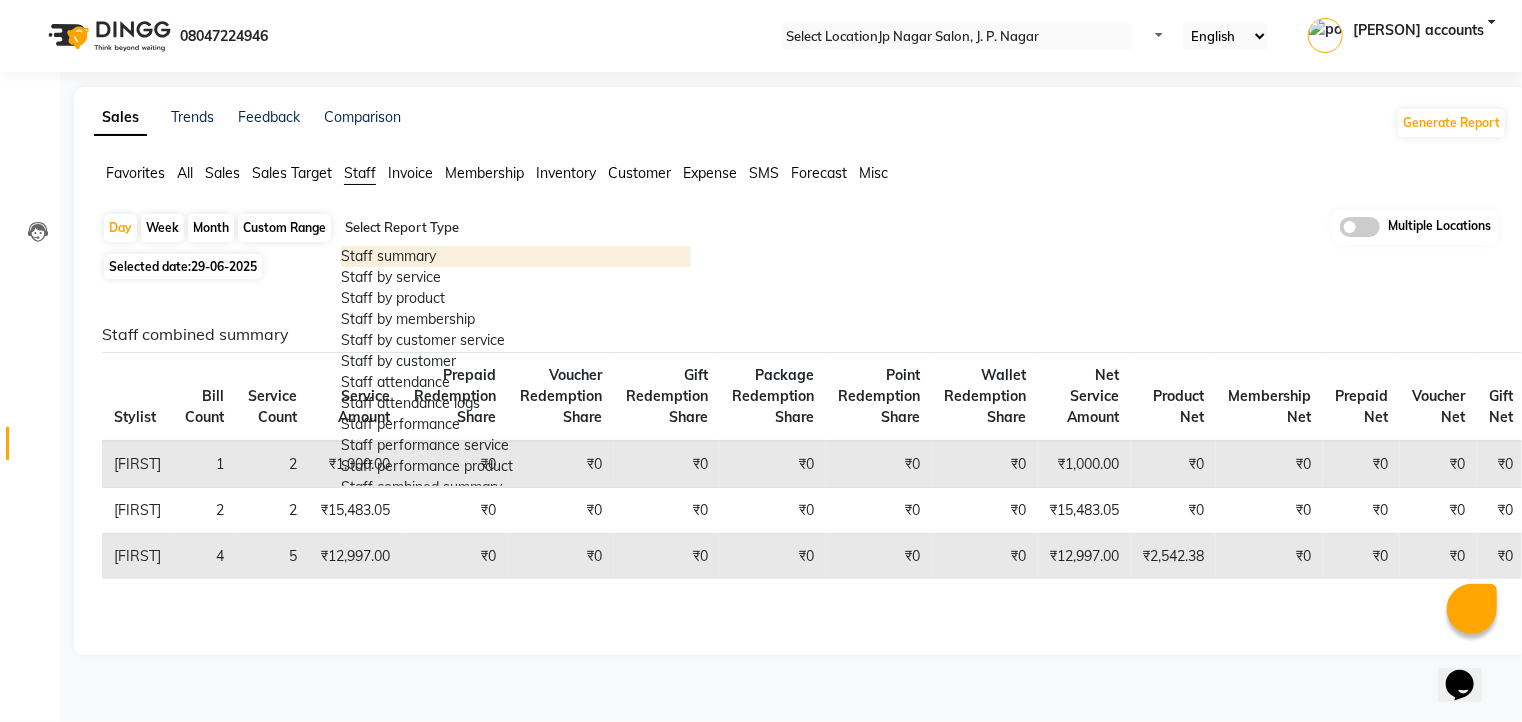 drag, startPoint x: 474, startPoint y: 222, endPoint x: 473, endPoint y: 265, distance: 43.011627 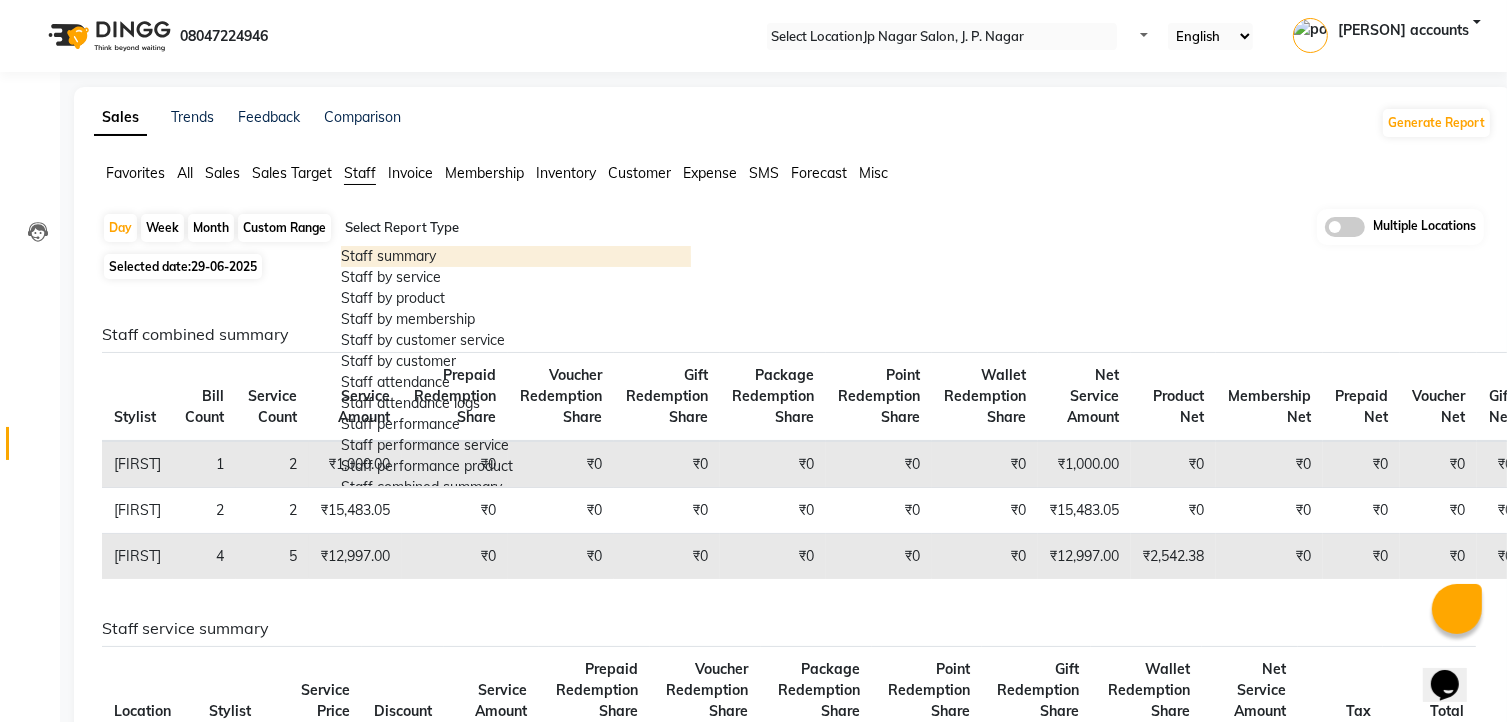 click on "Staff summary" at bounding box center [516, 256] 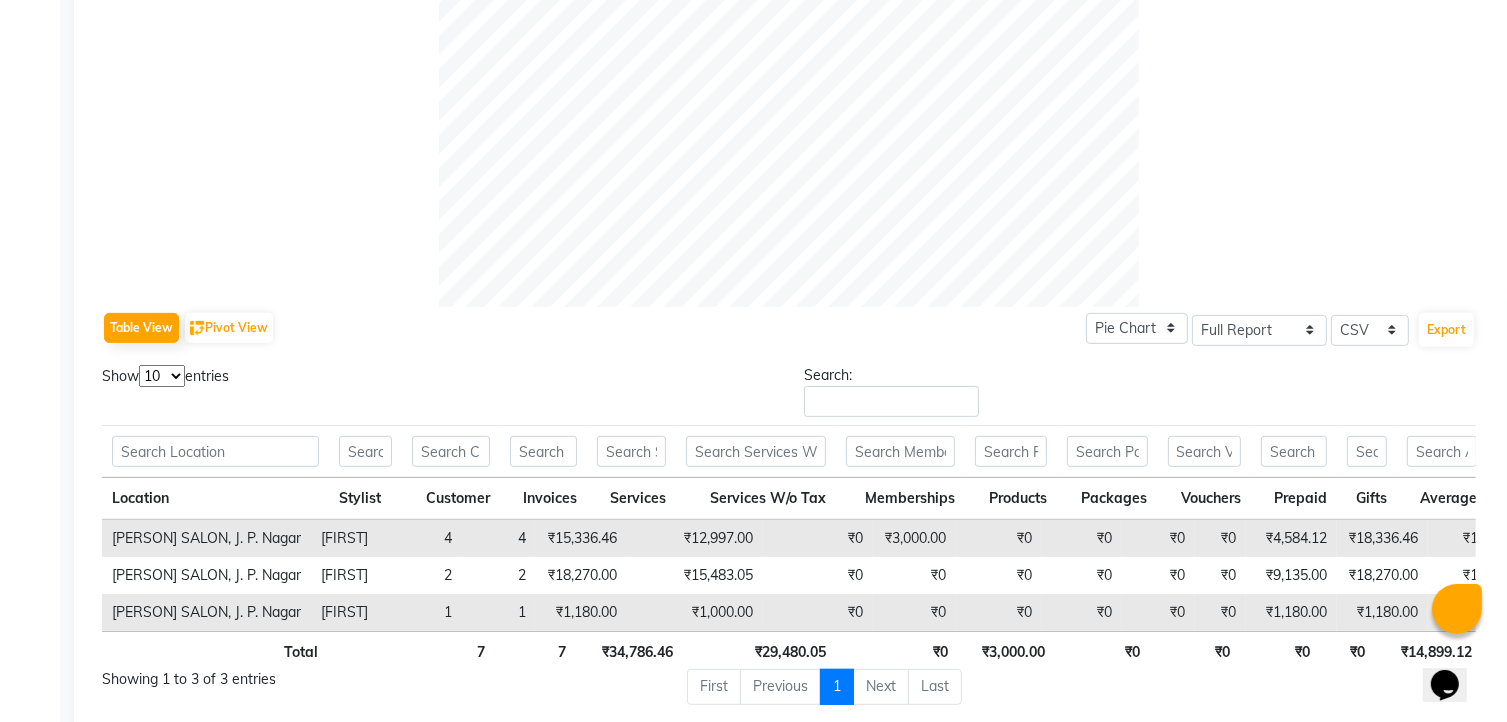 scroll, scrollTop: 719, scrollLeft: 0, axis: vertical 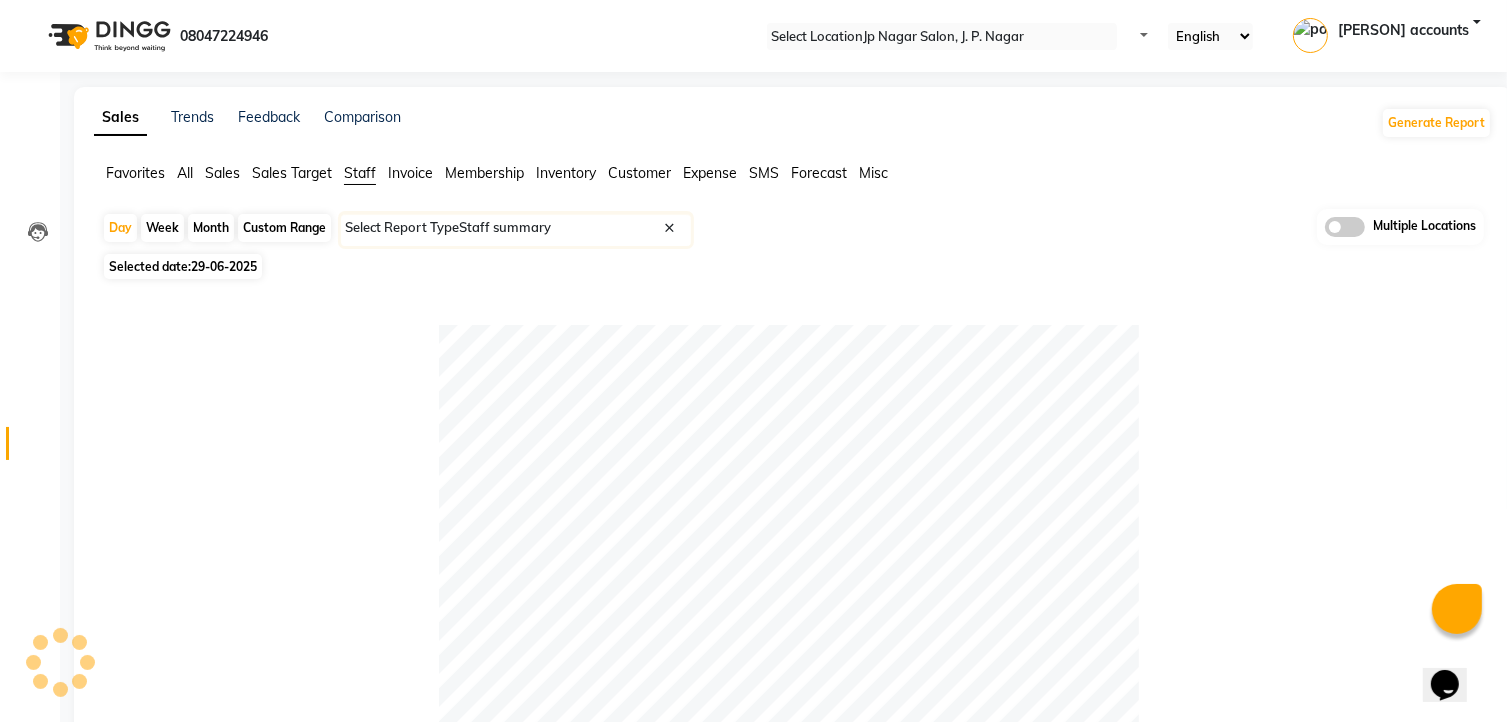 click on "Select Location × Jp Nagar Salon, J. P. Nagar" at bounding box center [942, 36] 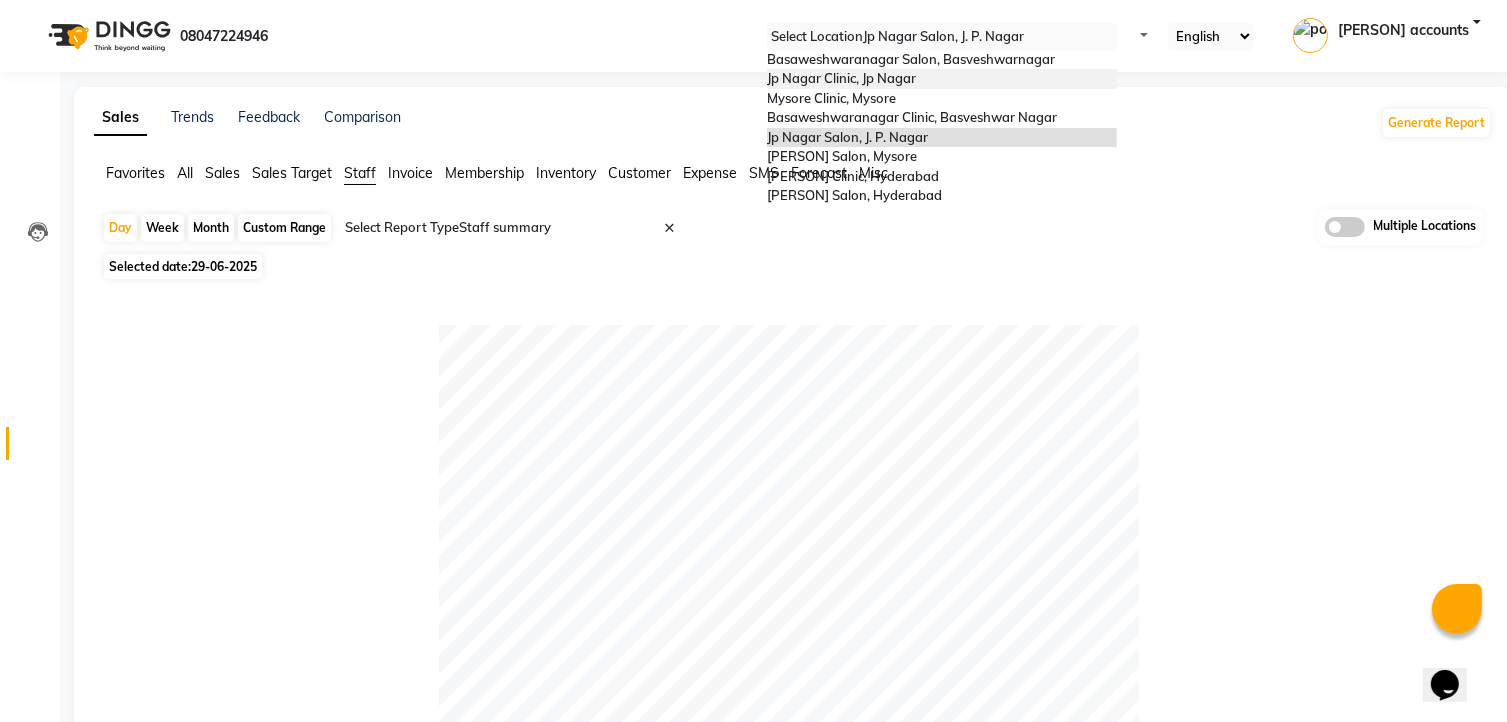 click on "[LOCATION] [BUSINESS_TYPE], [LOCATION]" at bounding box center (841, 78) 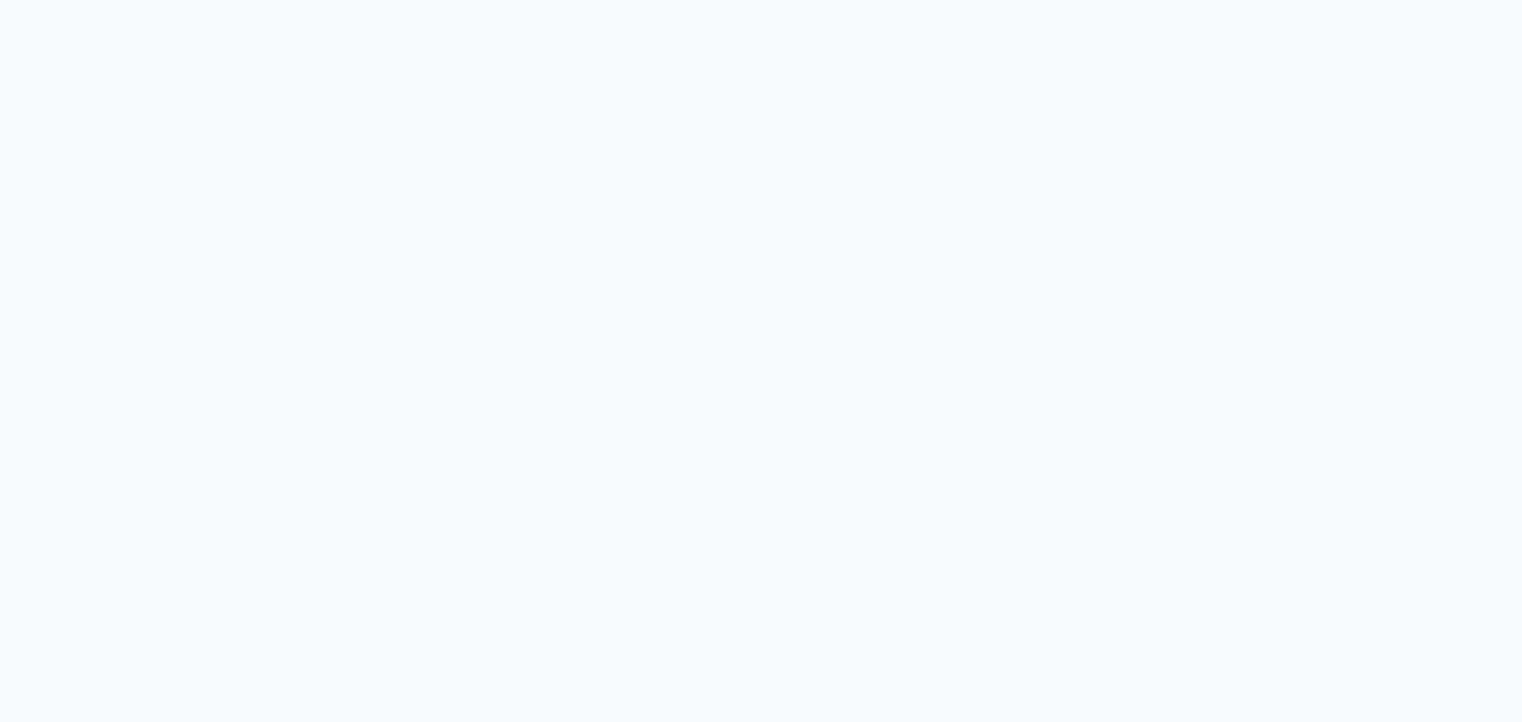 scroll, scrollTop: 0, scrollLeft: 0, axis: both 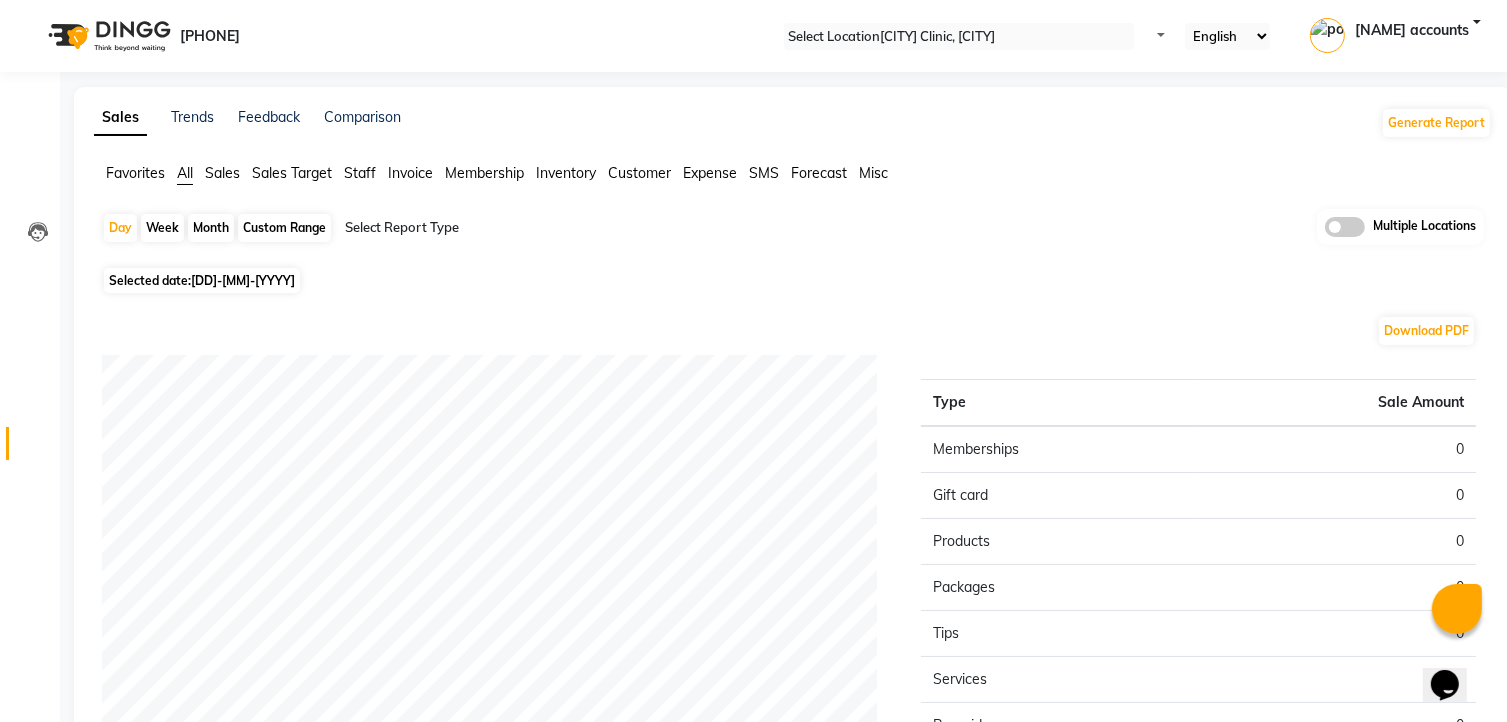 click on "01-07-2025" at bounding box center (243, 280) 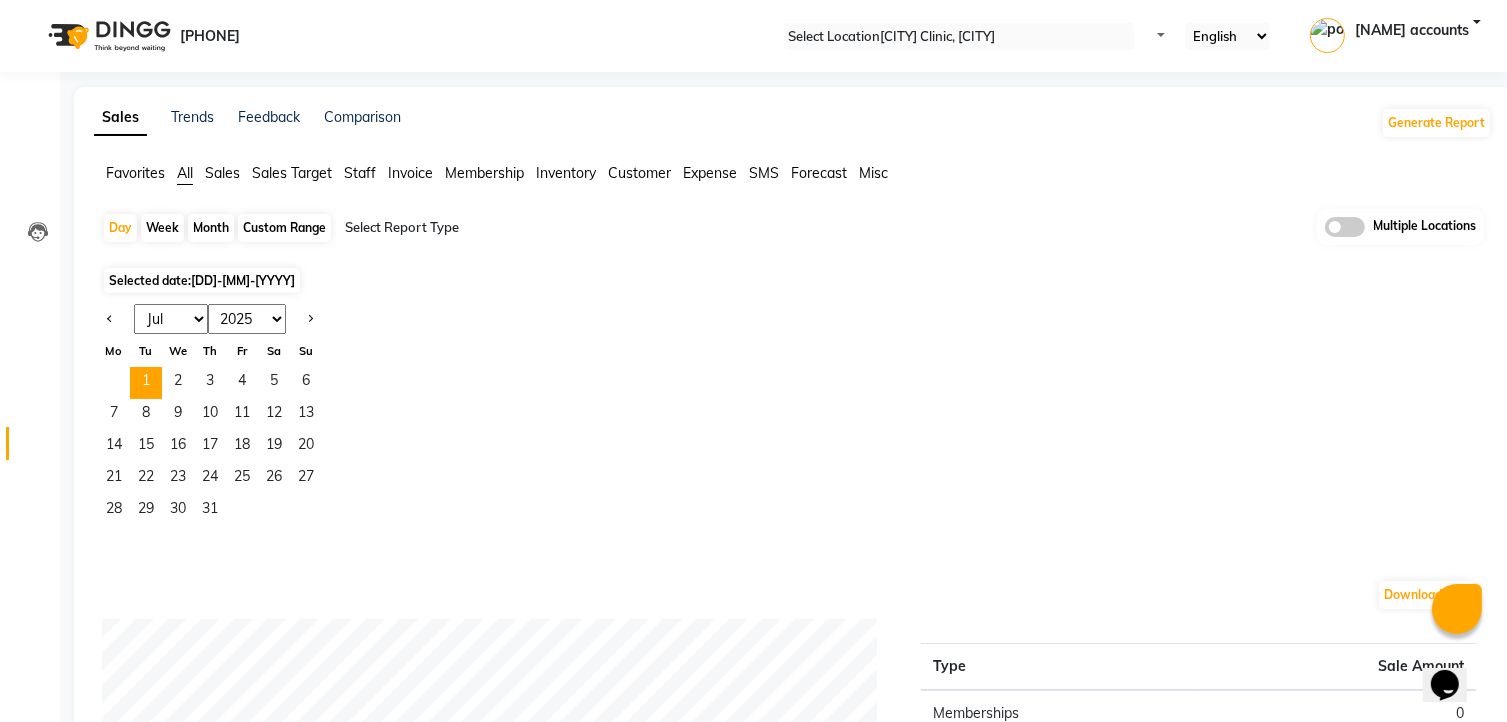 click on "Jan Feb Mar Apr May Jun Jul Aug Sep Oct Nov Dec" at bounding box center (171, 319) 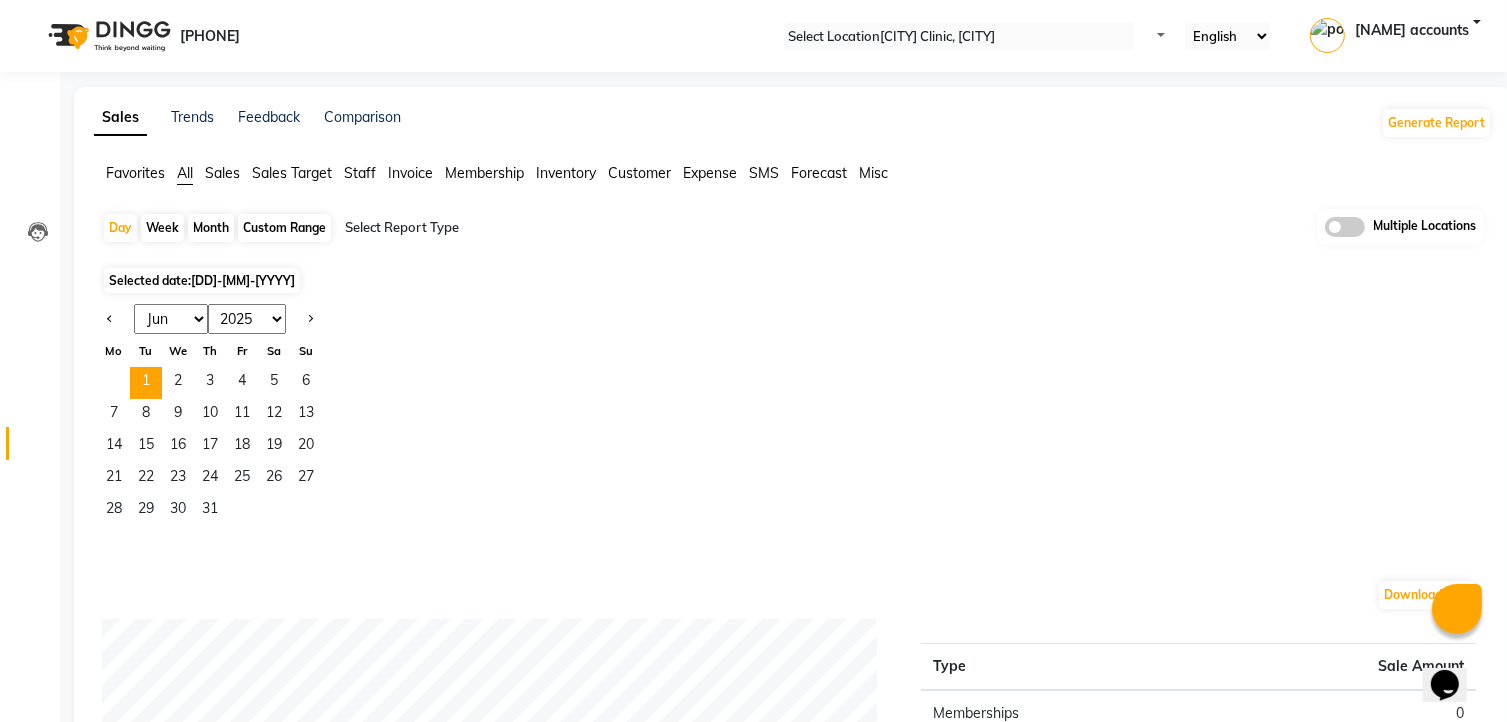 click on "Jan Feb Mar Apr May Jun Jul Aug Sep Oct Nov Dec" at bounding box center [171, 319] 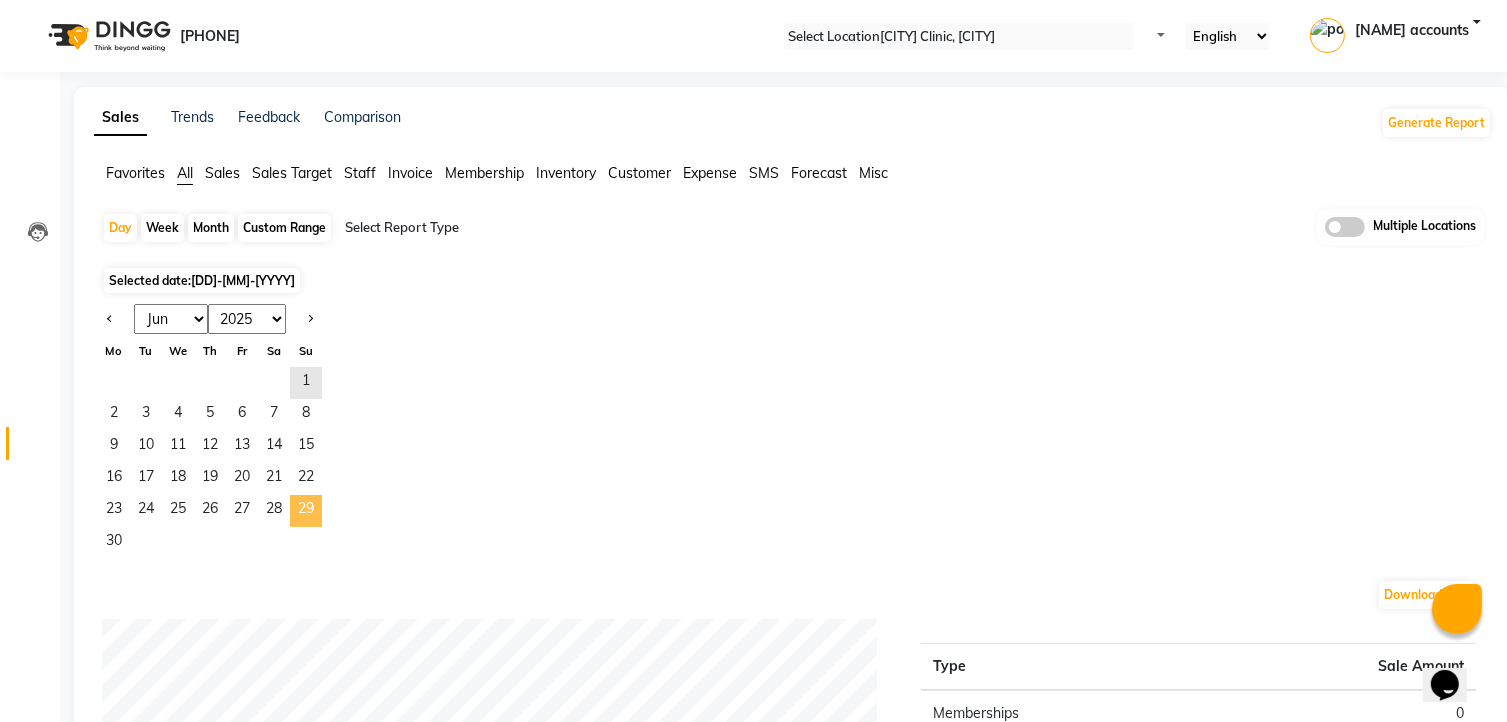 click on "29" at bounding box center (306, 511) 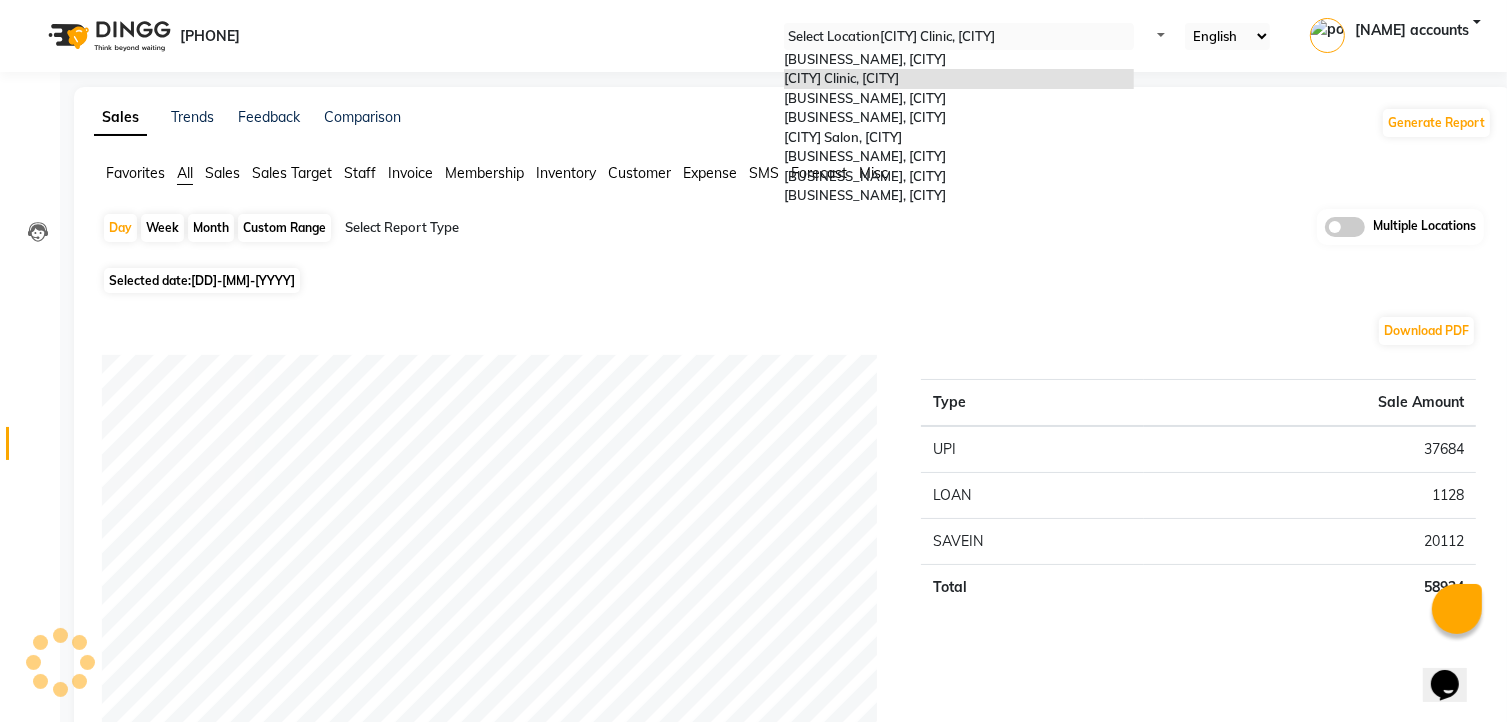 click at bounding box center (959, 37) 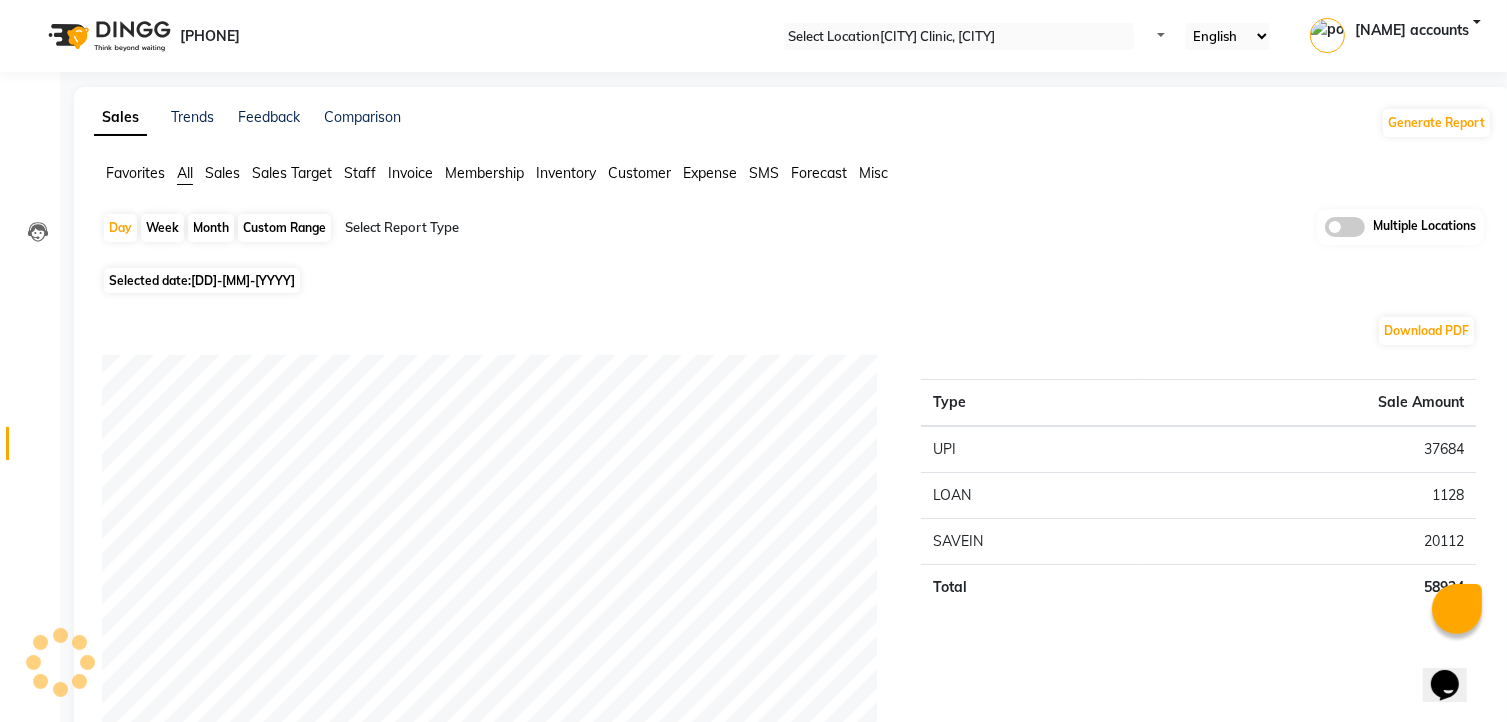 click on "Staff" at bounding box center [135, 173] 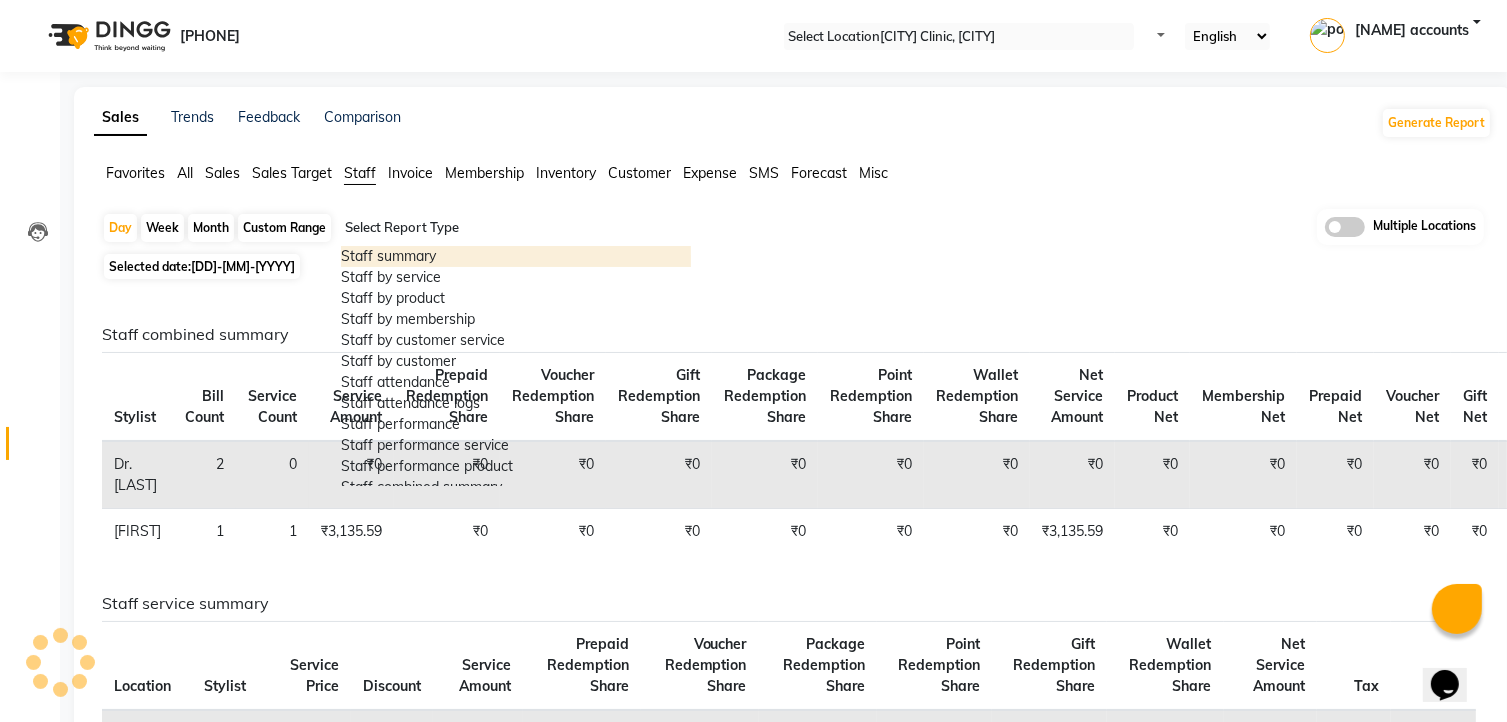 click at bounding box center [516, 228] 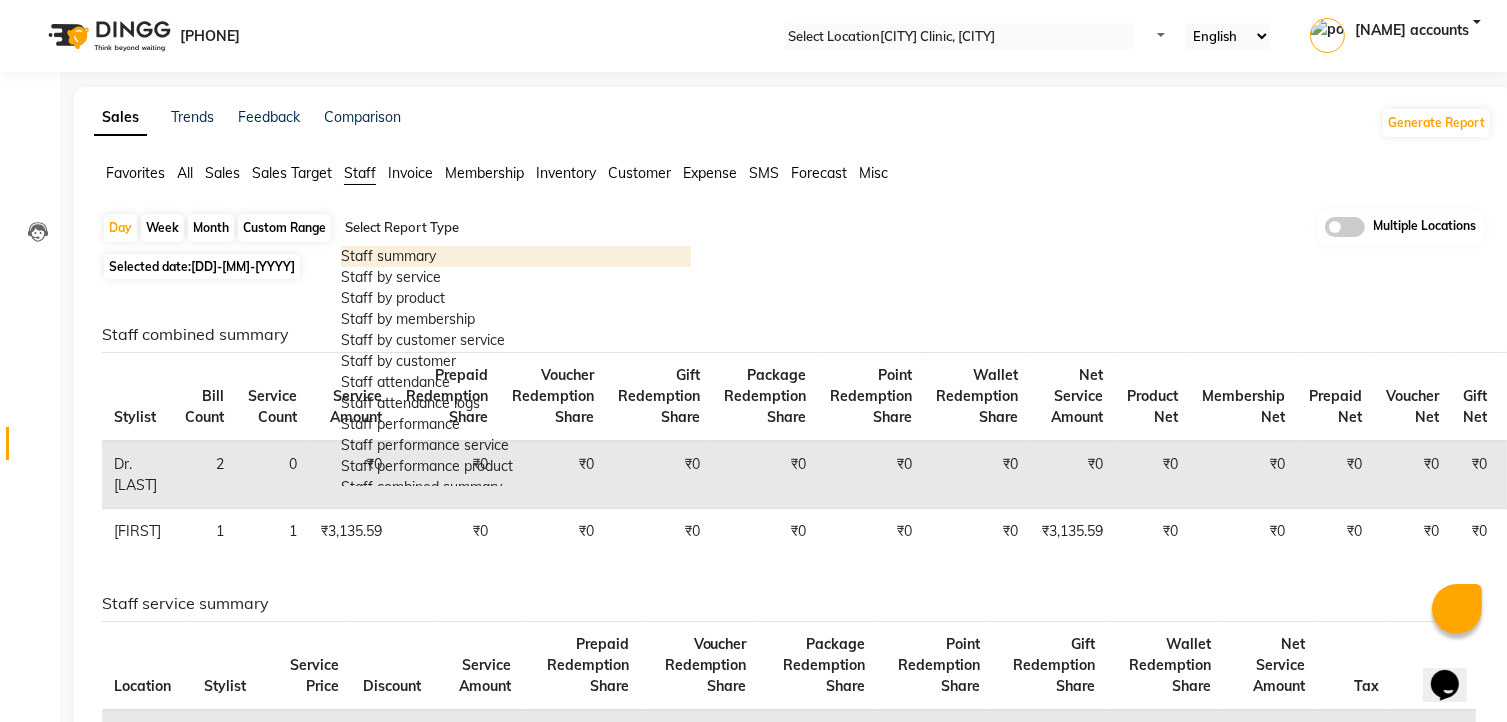 click on "Staff summary" at bounding box center (516, 256) 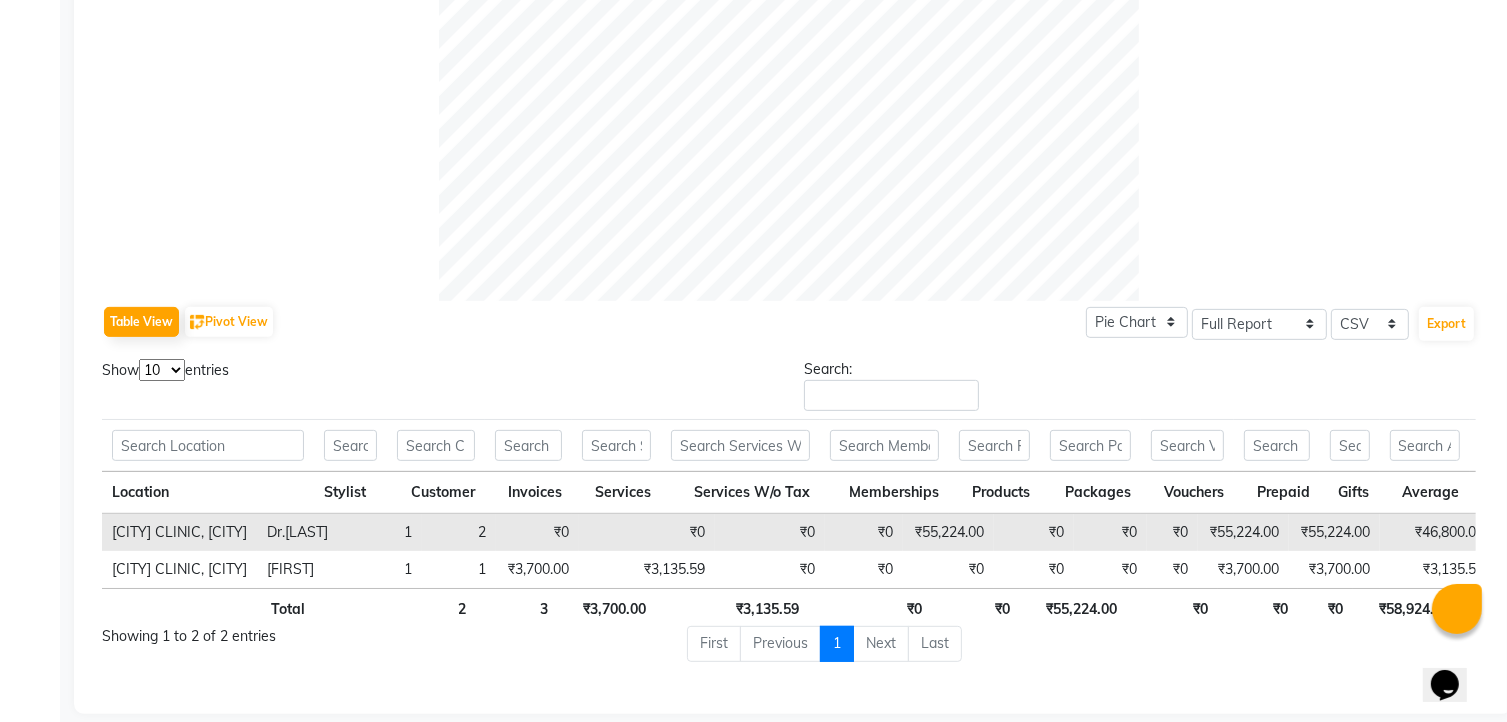 scroll, scrollTop: 752, scrollLeft: 0, axis: vertical 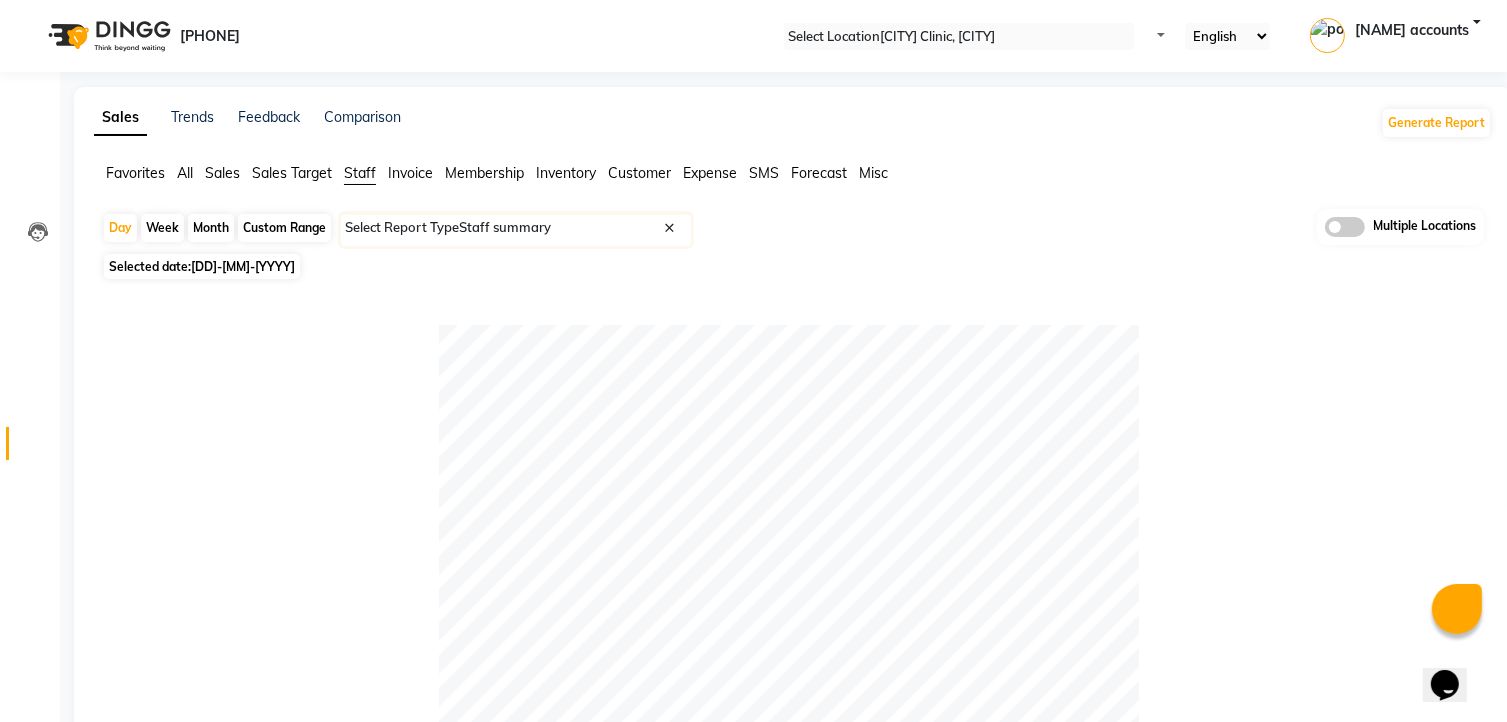 click at bounding box center [959, 37] 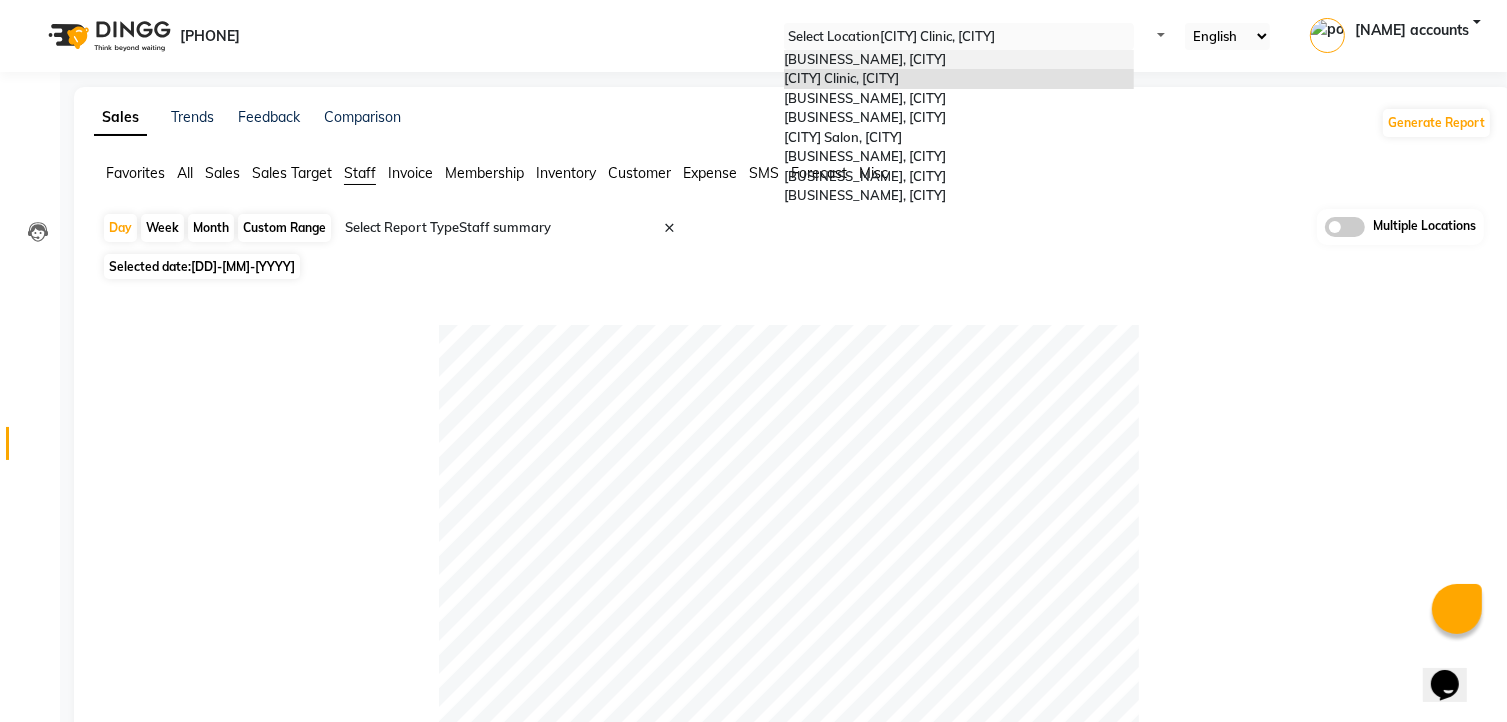 click on "[LOCATION] [BUSINESS_TYPE], [LOCATION]" at bounding box center [865, 59] 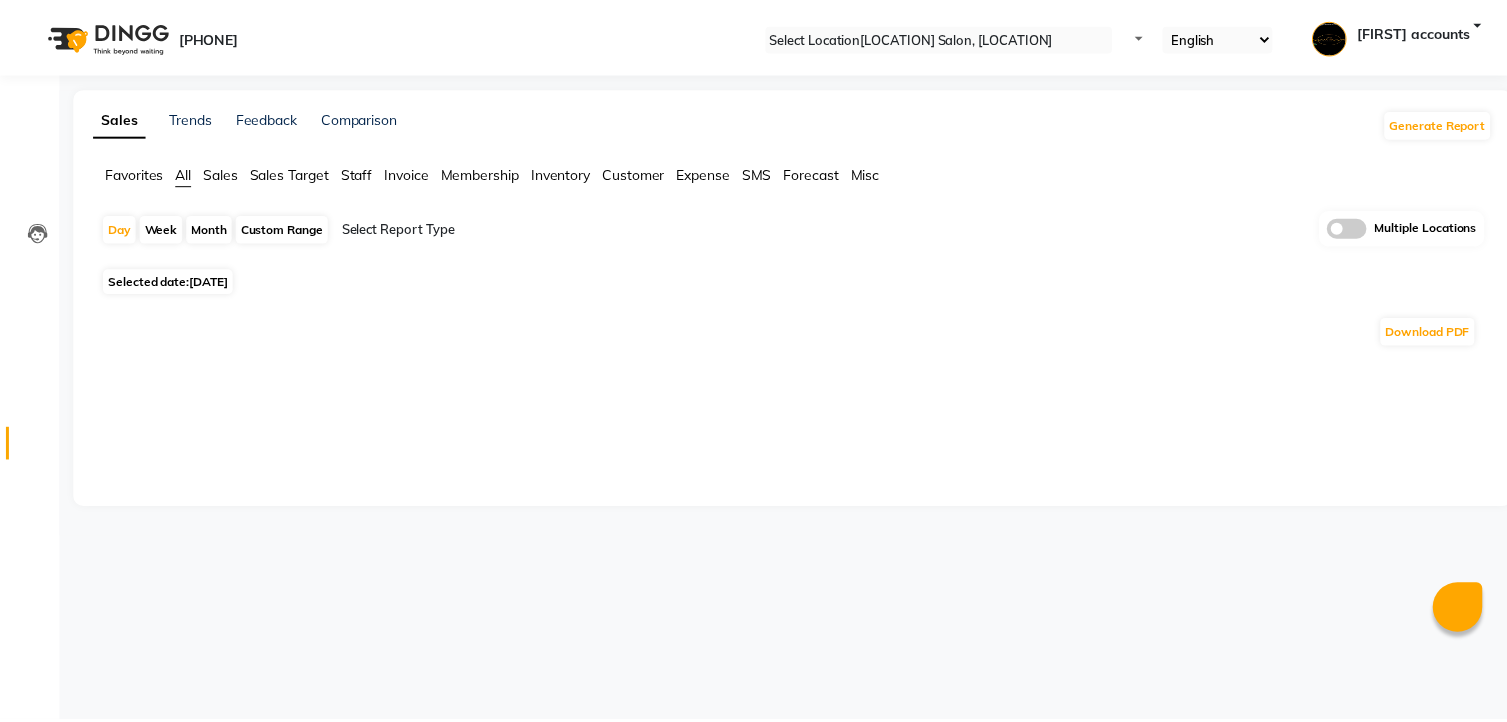 scroll, scrollTop: 0, scrollLeft: 0, axis: both 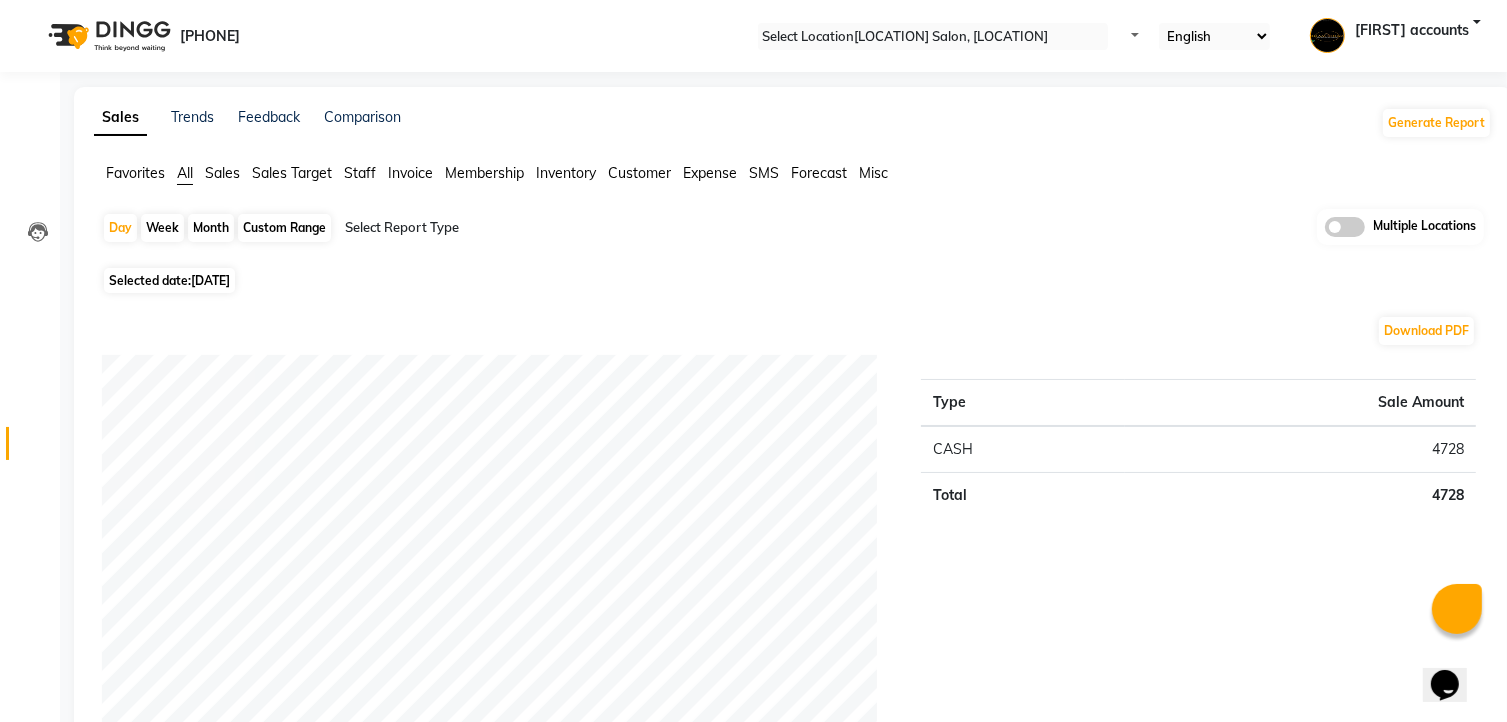 click on "01-07-2025" at bounding box center (210, 280) 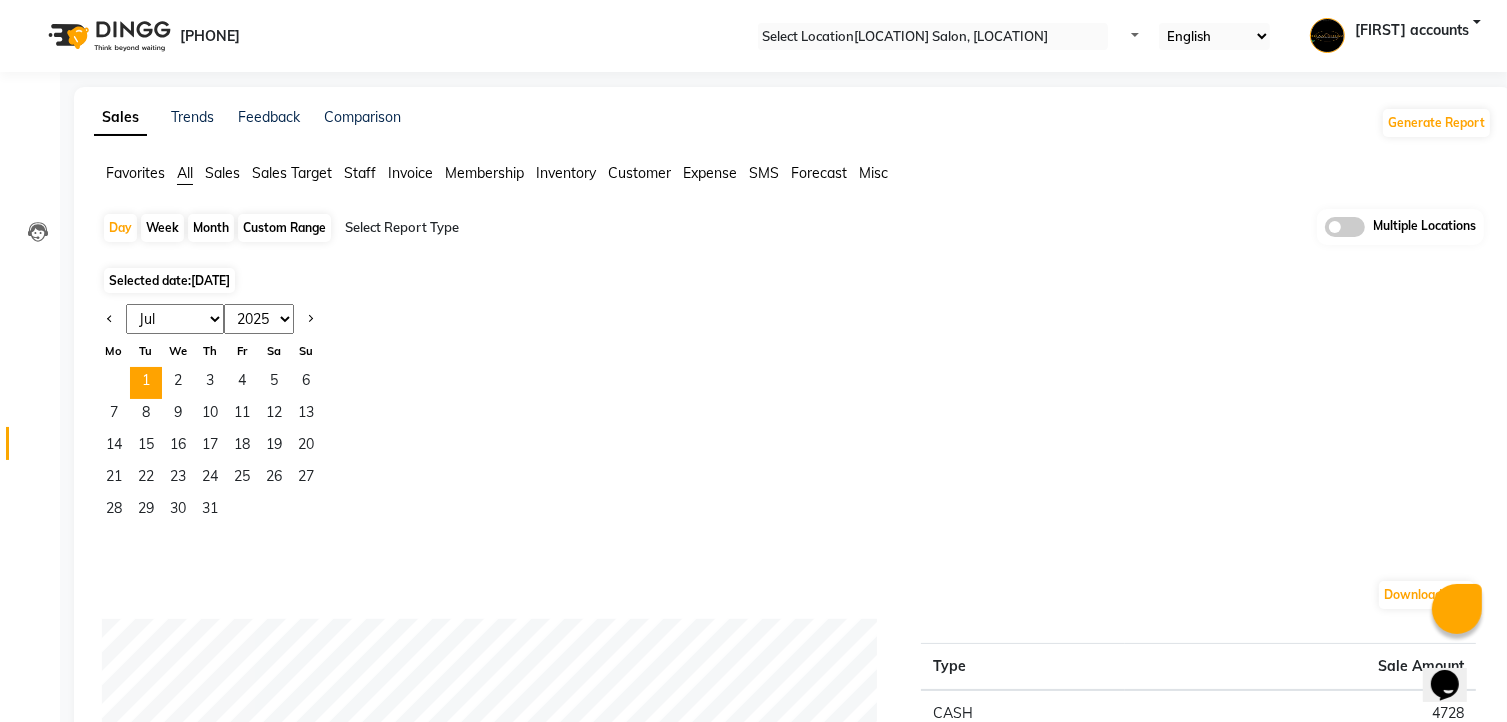click on "Jan Feb Mar Apr May Jun Jul Aug Sep Oct Nov Dec" at bounding box center (175, 319) 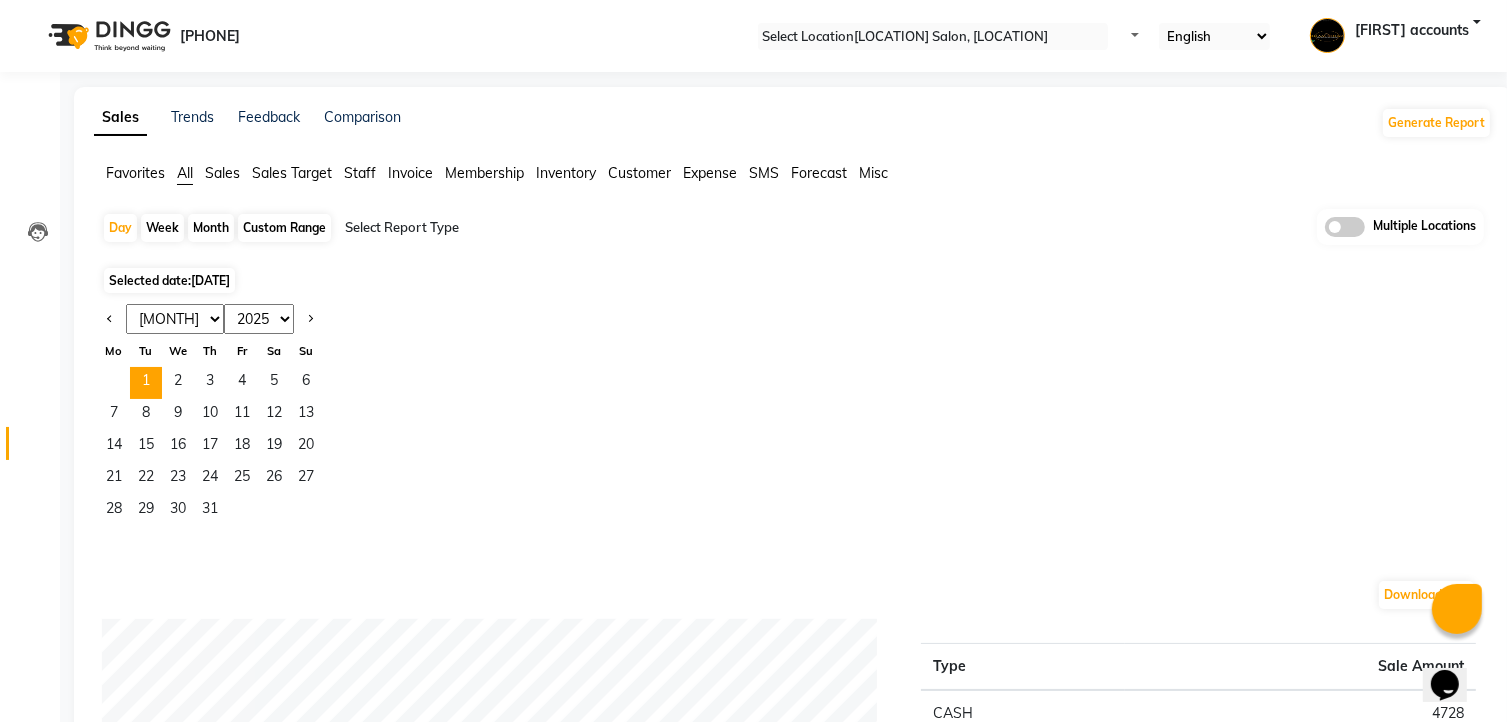 click on "Jan Feb Mar Apr May Jun Jul Aug Sep Oct Nov Dec" at bounding box center [175, 319] 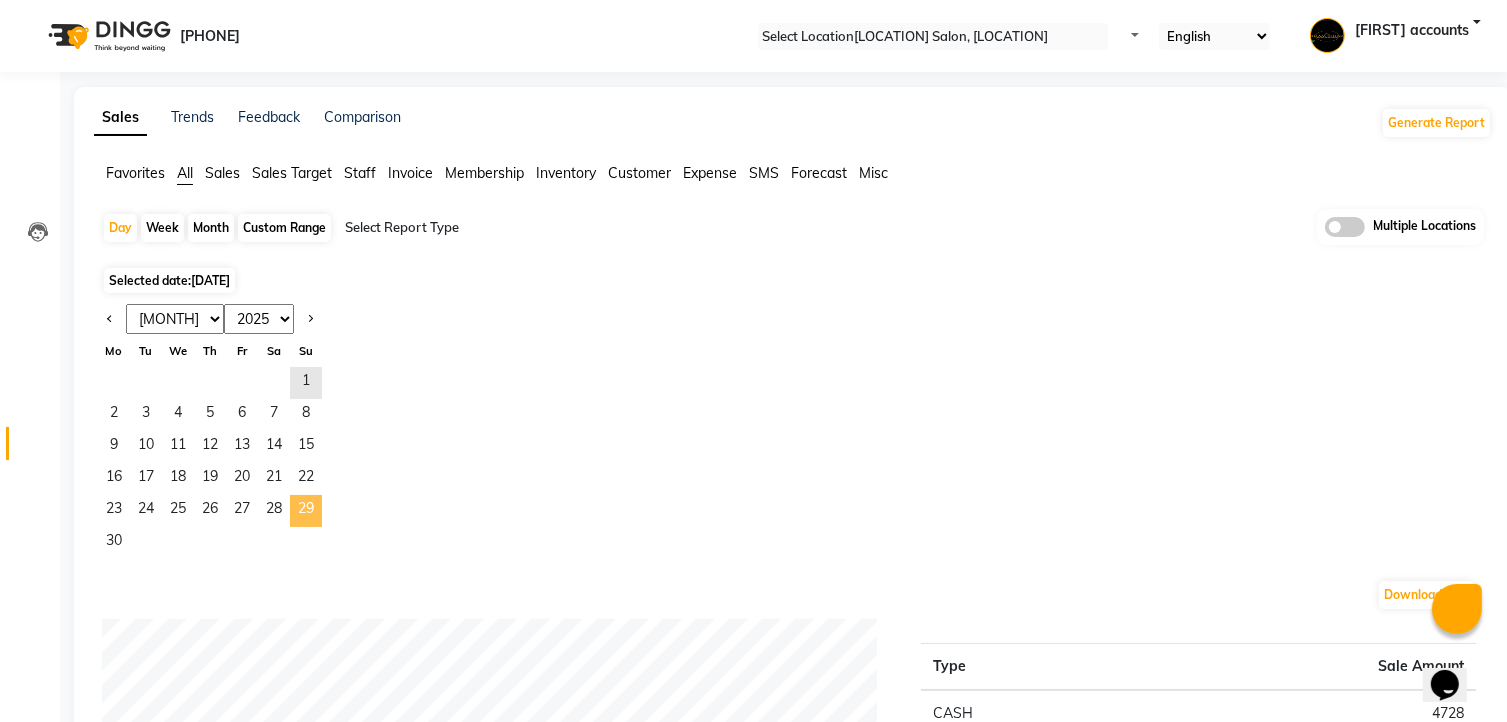 click on "29" at bounding box center [306, 511] 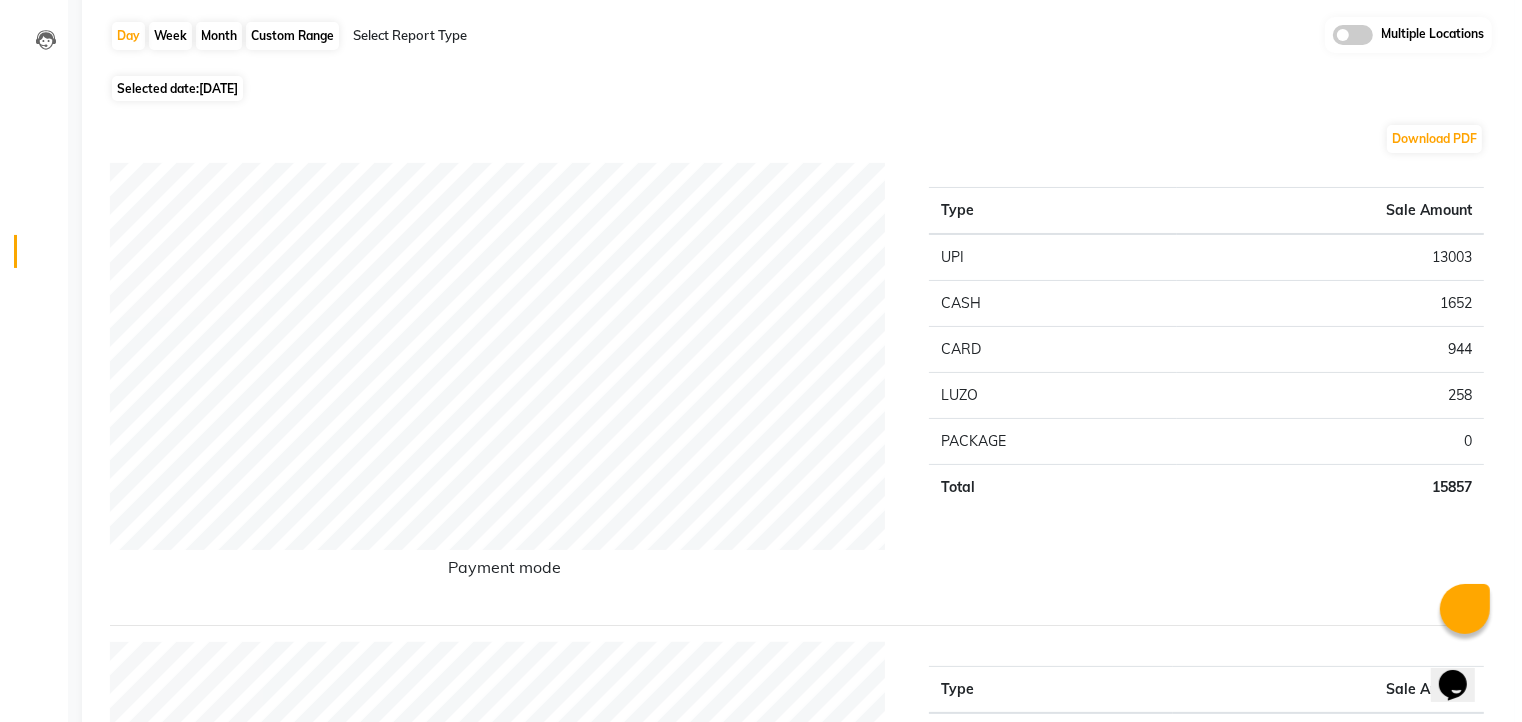 scroll, scrollTop: 0, scrollLeft: 0, axis: both 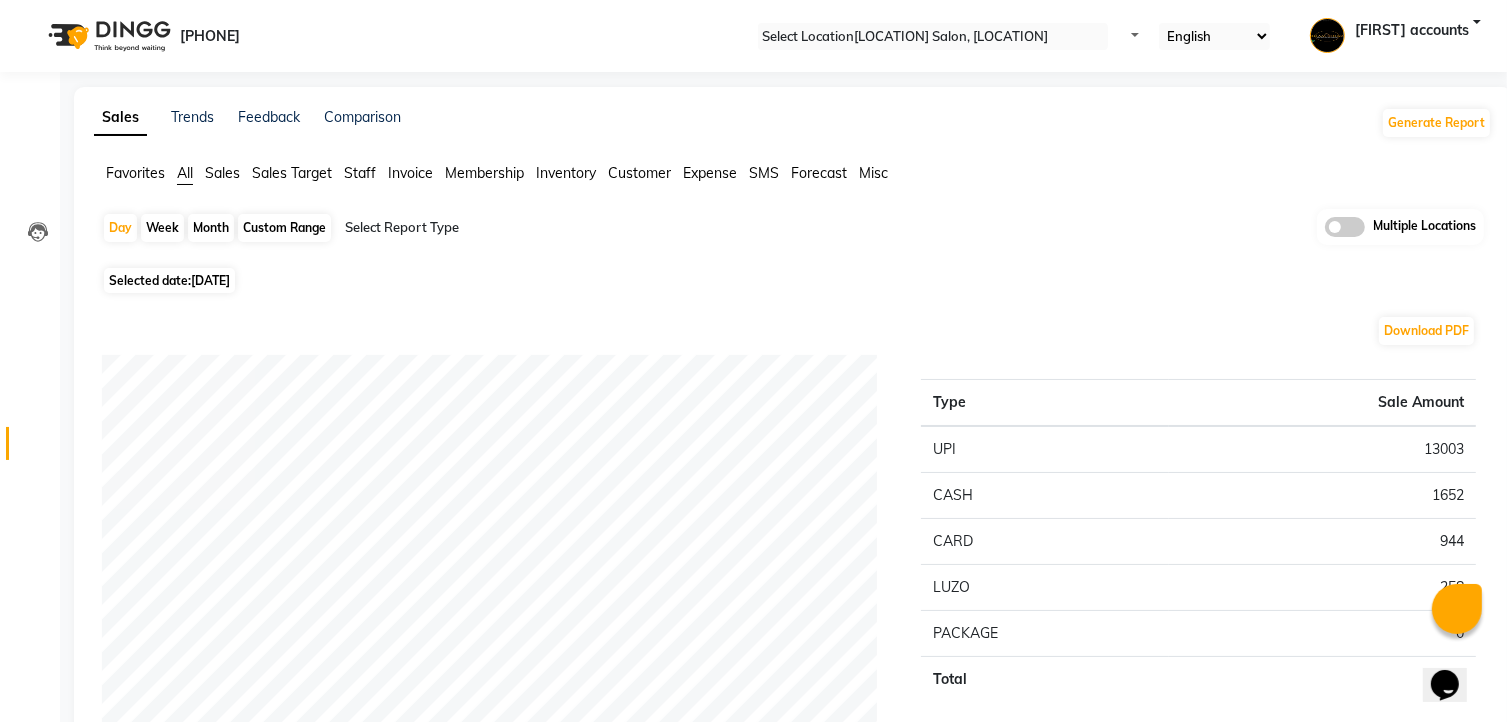 click on "Staff" at bounding box center (135, 173) 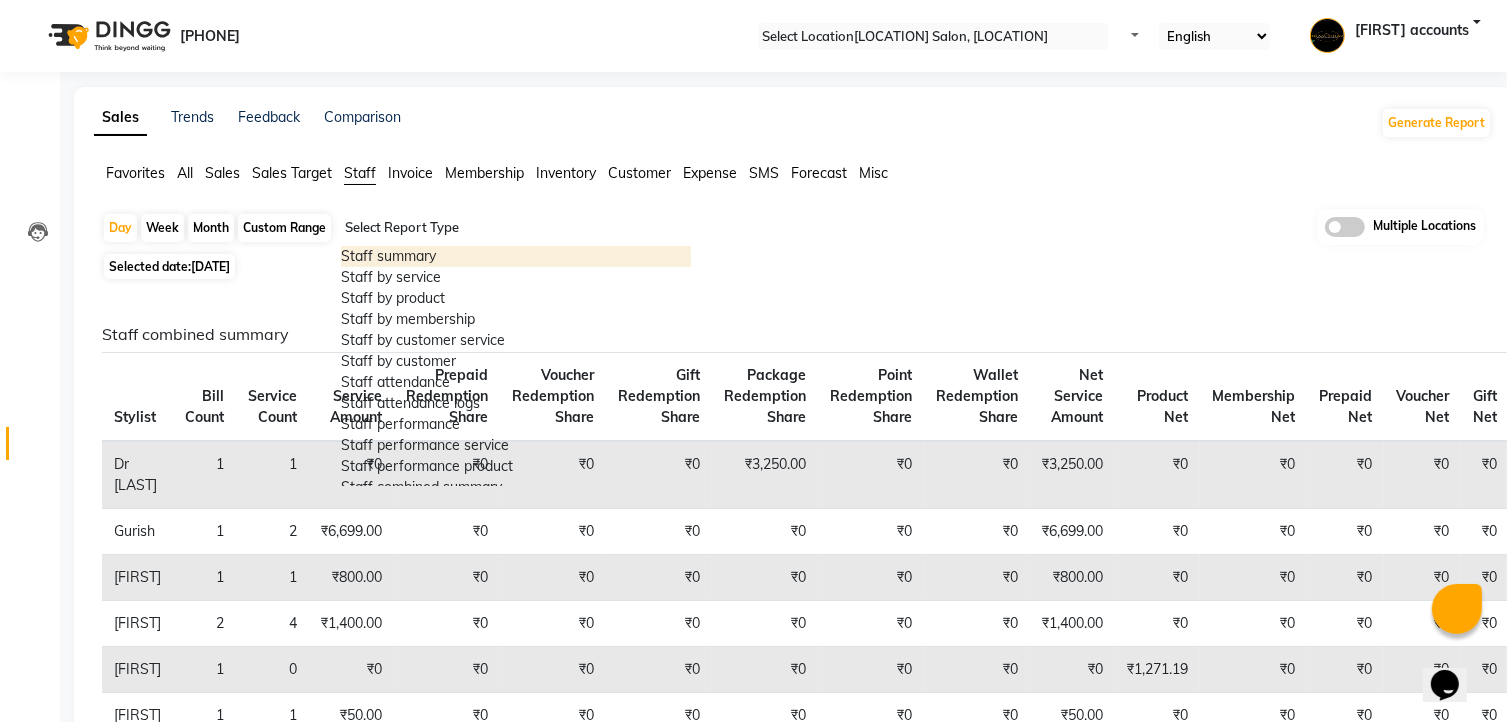 click at bounding box center (516, 228) 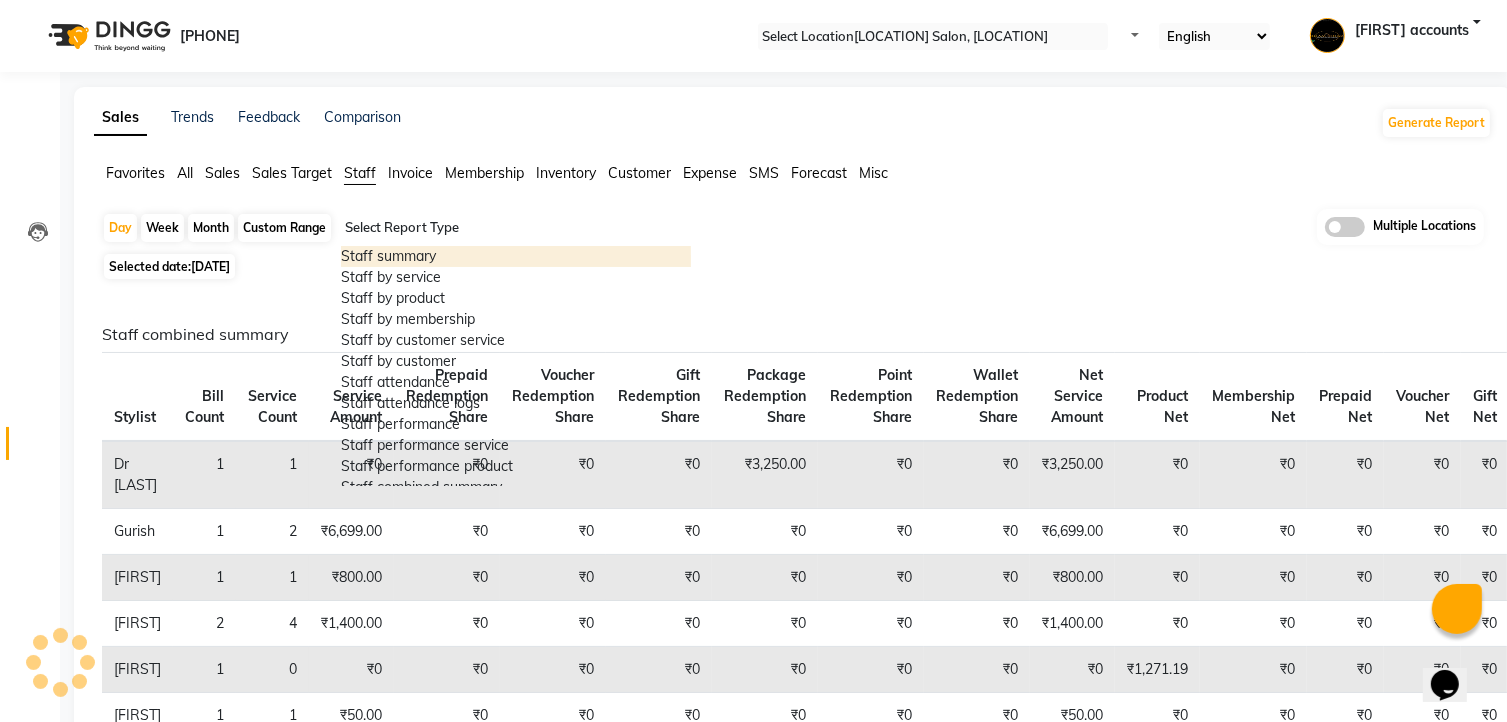 click on "Staff summary" at bounding box center (516, 256) 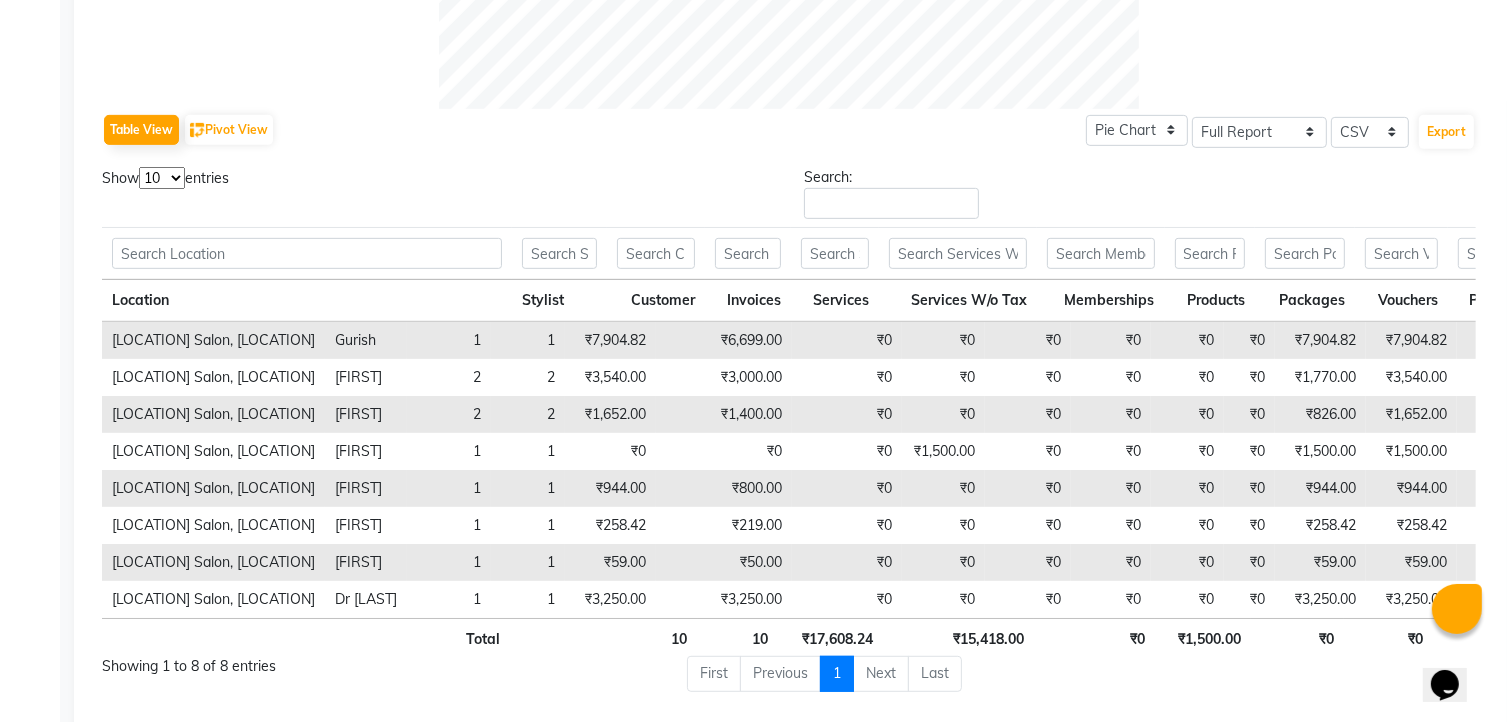 scroll, scrollTop: 914, scrollLeft: 0, axis: vertical 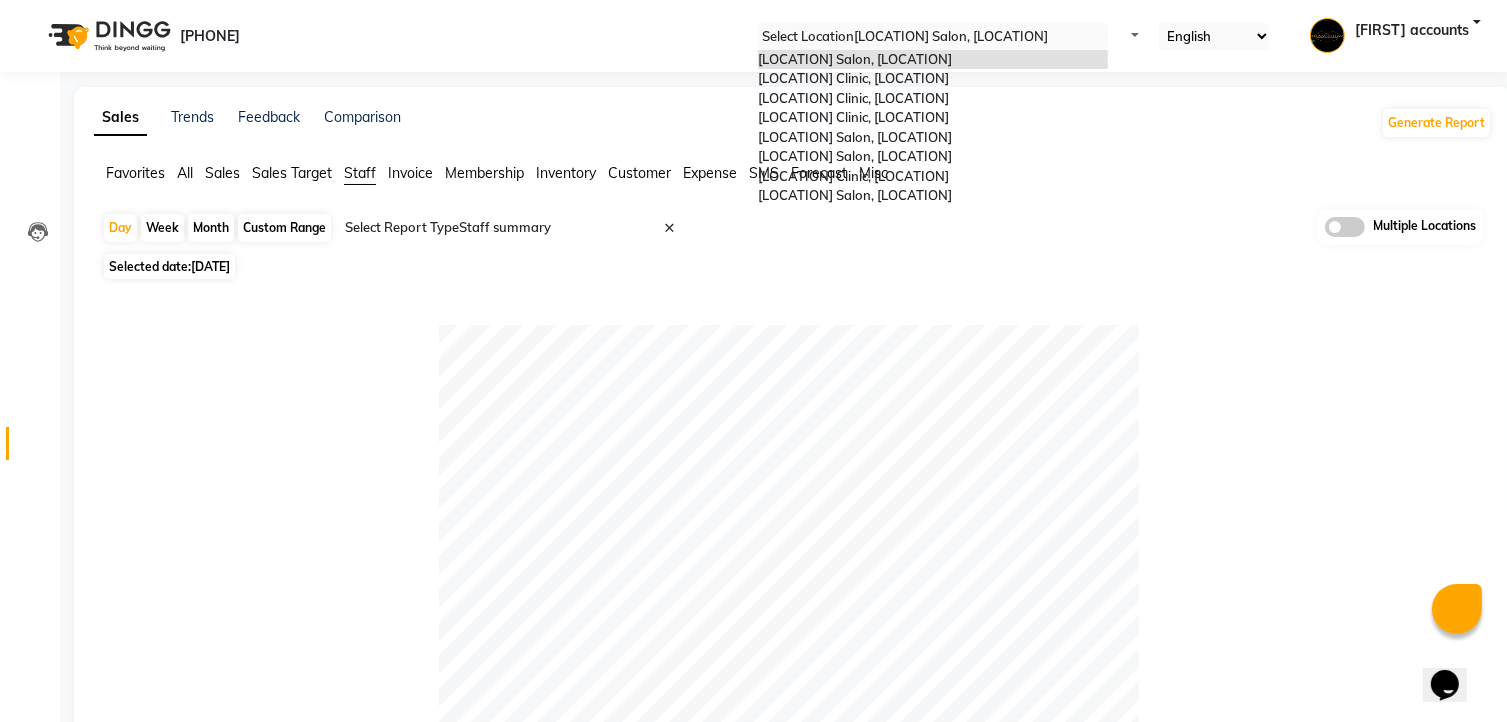 click at bounding box center (933, 37) 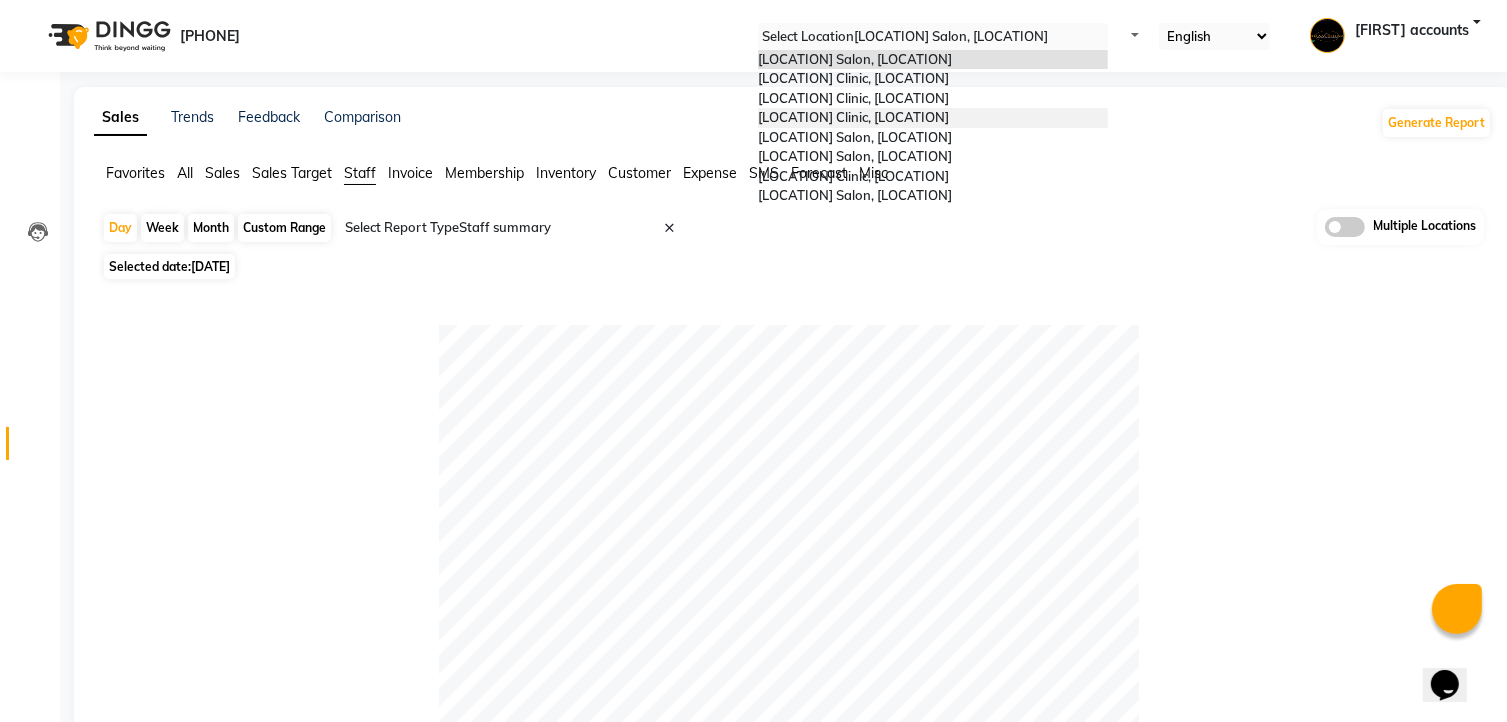 click on "[LOCATION] [BUSINESS_TYPE], [LOCATION]" at bounding box center [853, 117] 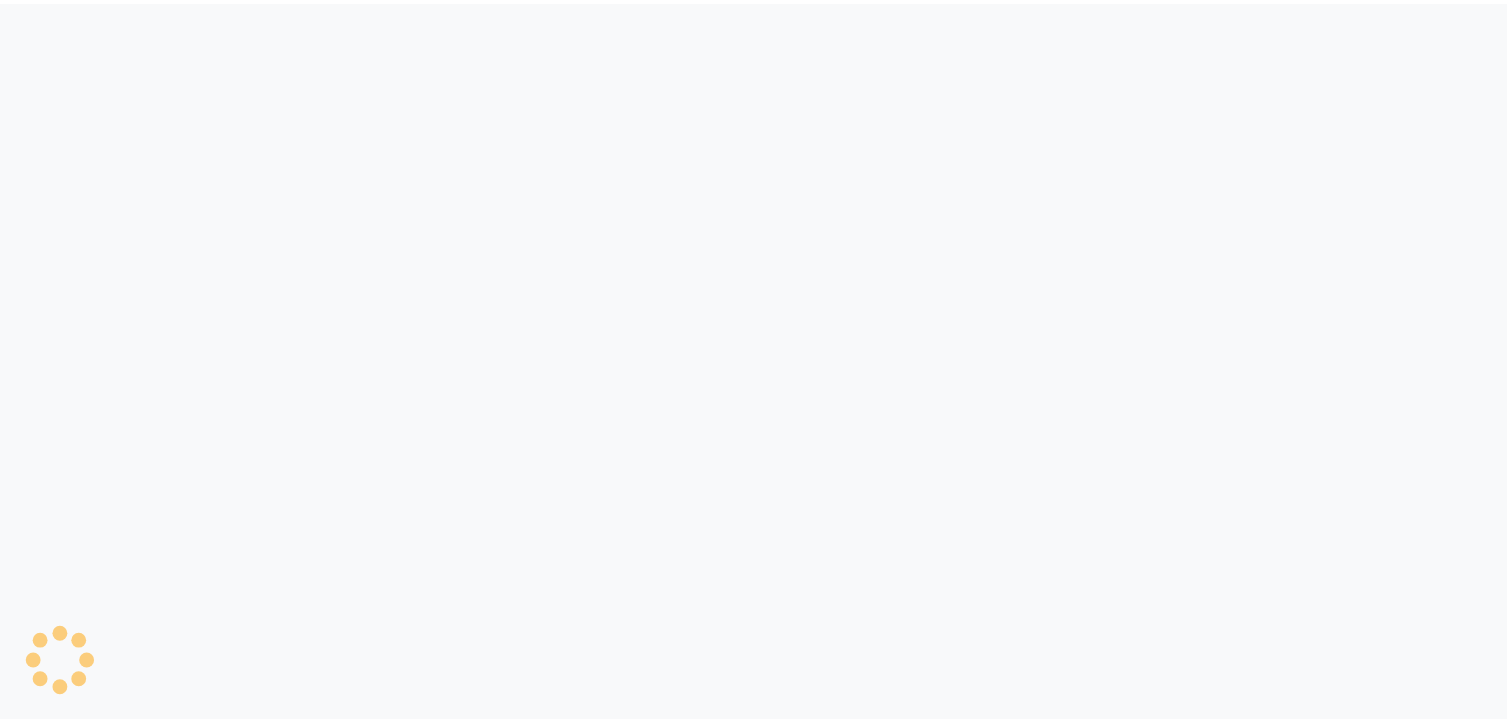 scroll, scrollTop: 0, scrollLeft: 0, axis: both 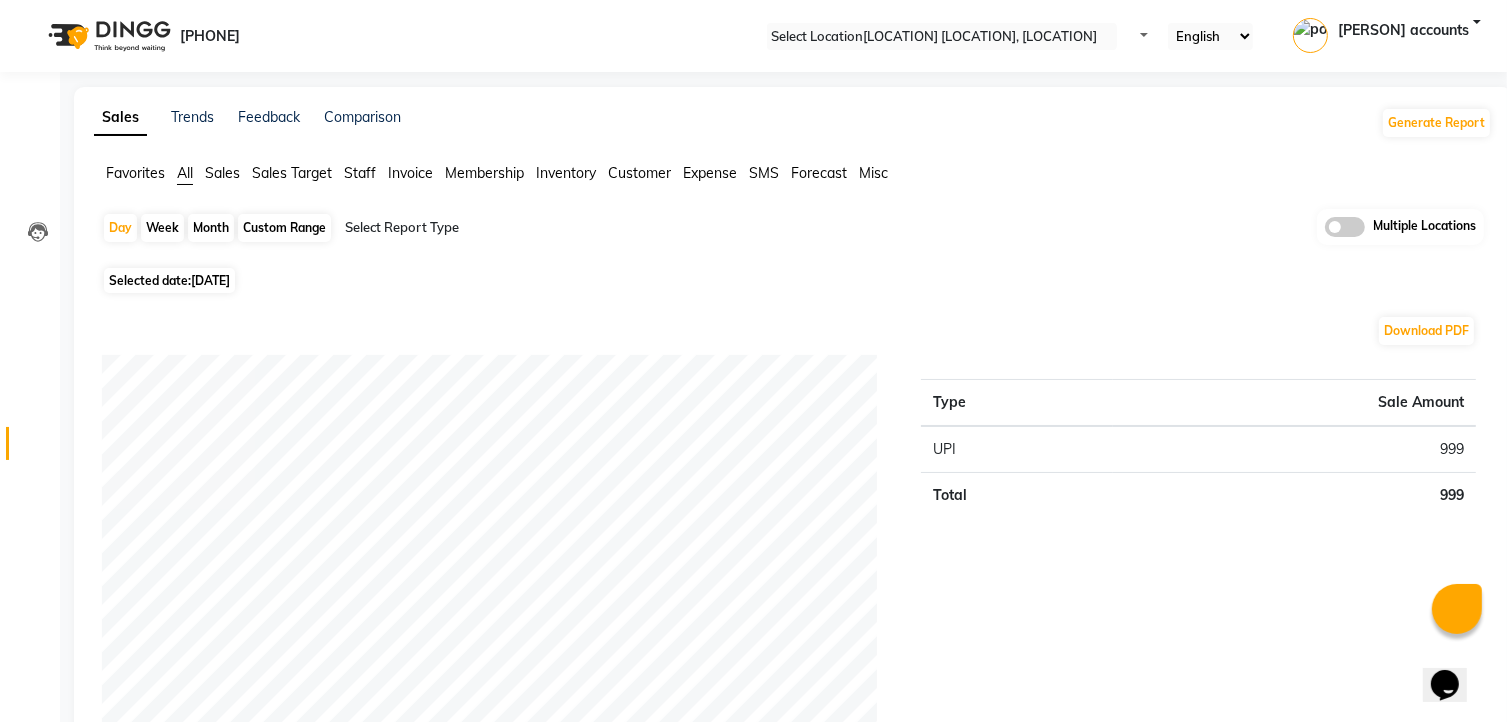 click on "01-07-2025" at bounding box center [210, 280] 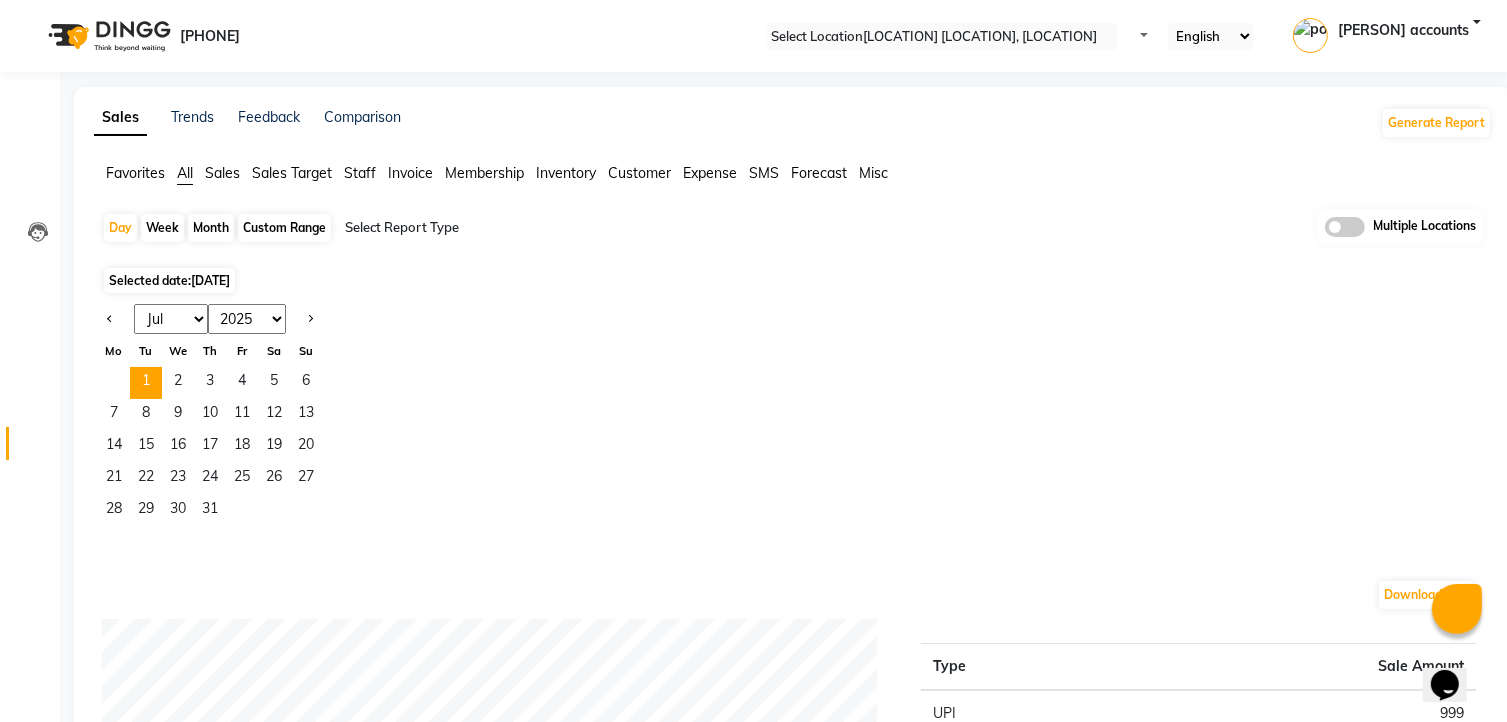 click on "Jan Feb Mar Apr May Jun Jul Aug Sep Oct Nov Dec" at bounding box center (171, 319) 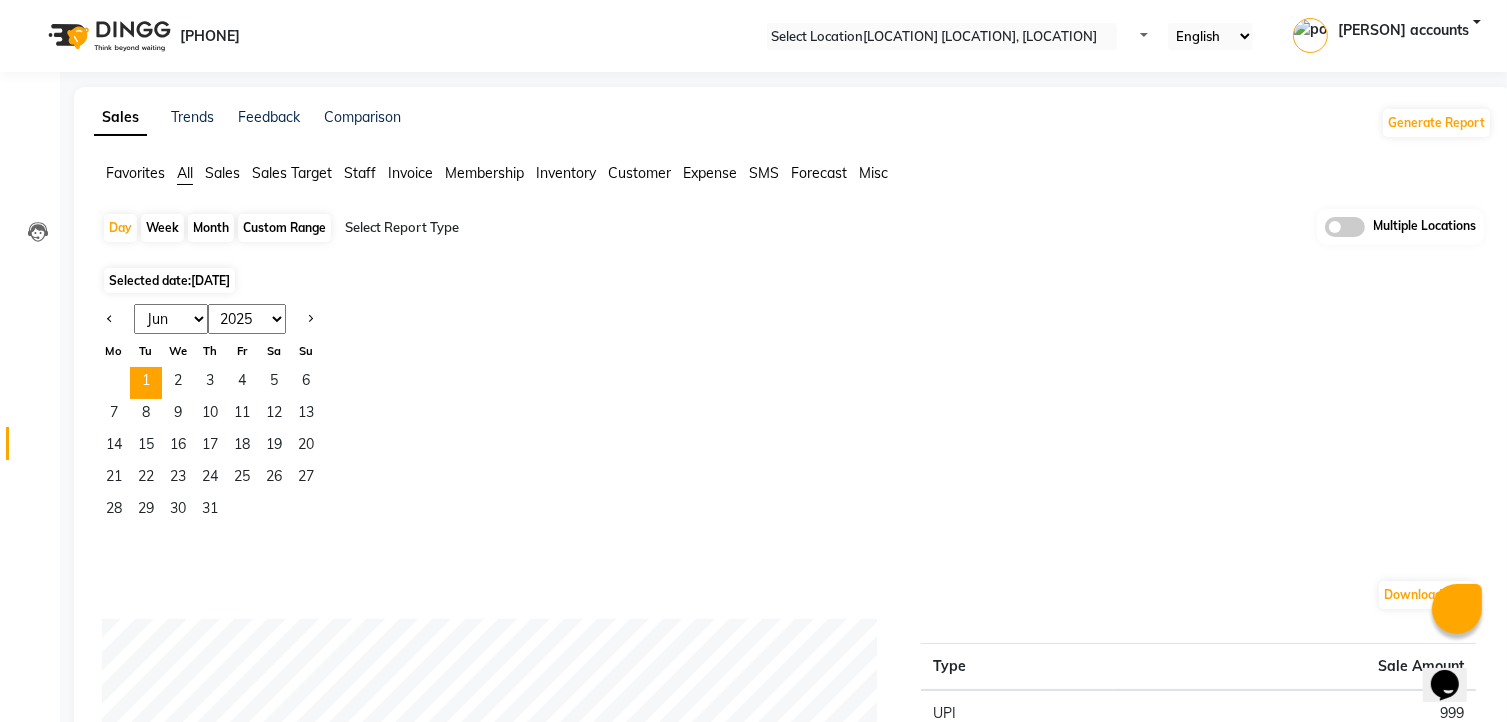 click on "Jan Feb Mar Apr May Jun Jul Aug Sep Oct Nov Dec" at bounding box center [171, 319] 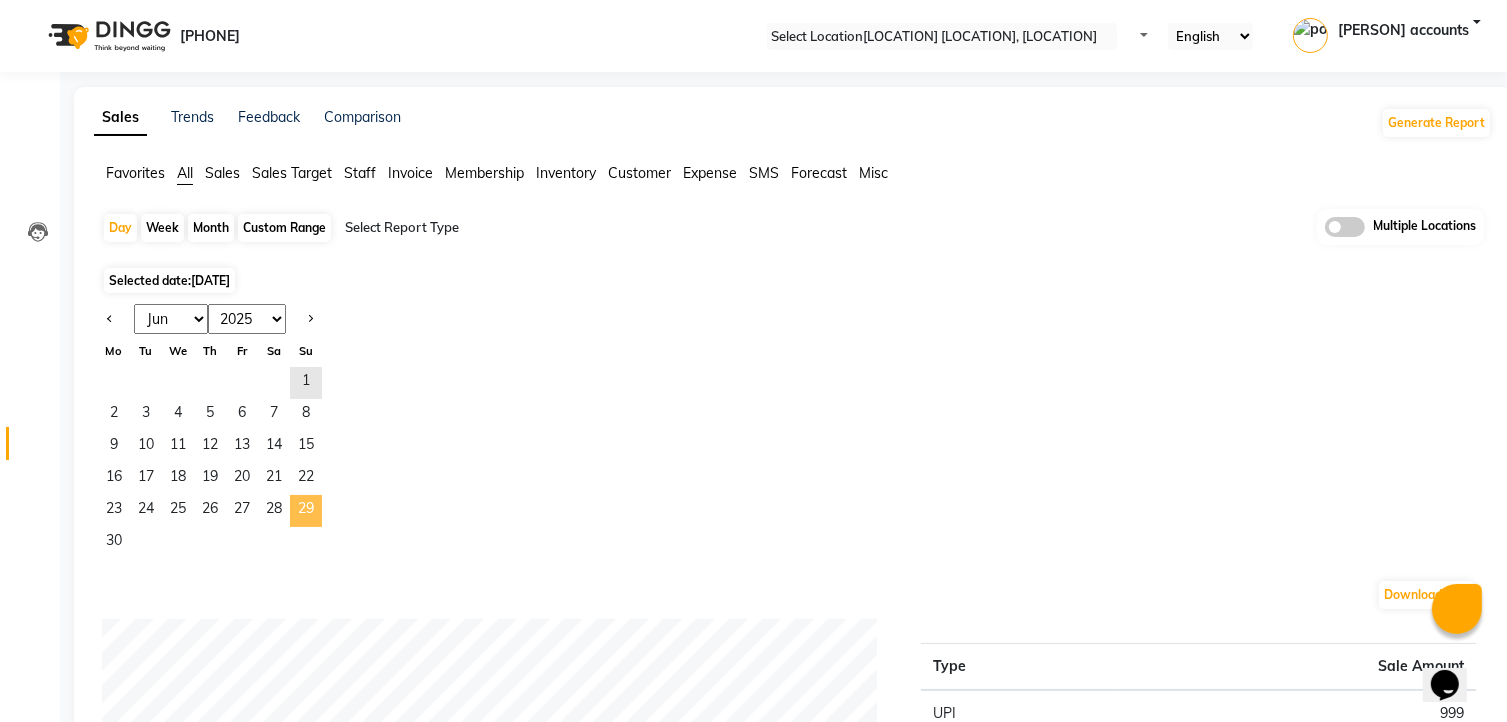 click on "29" at bounding box center [306, 511] 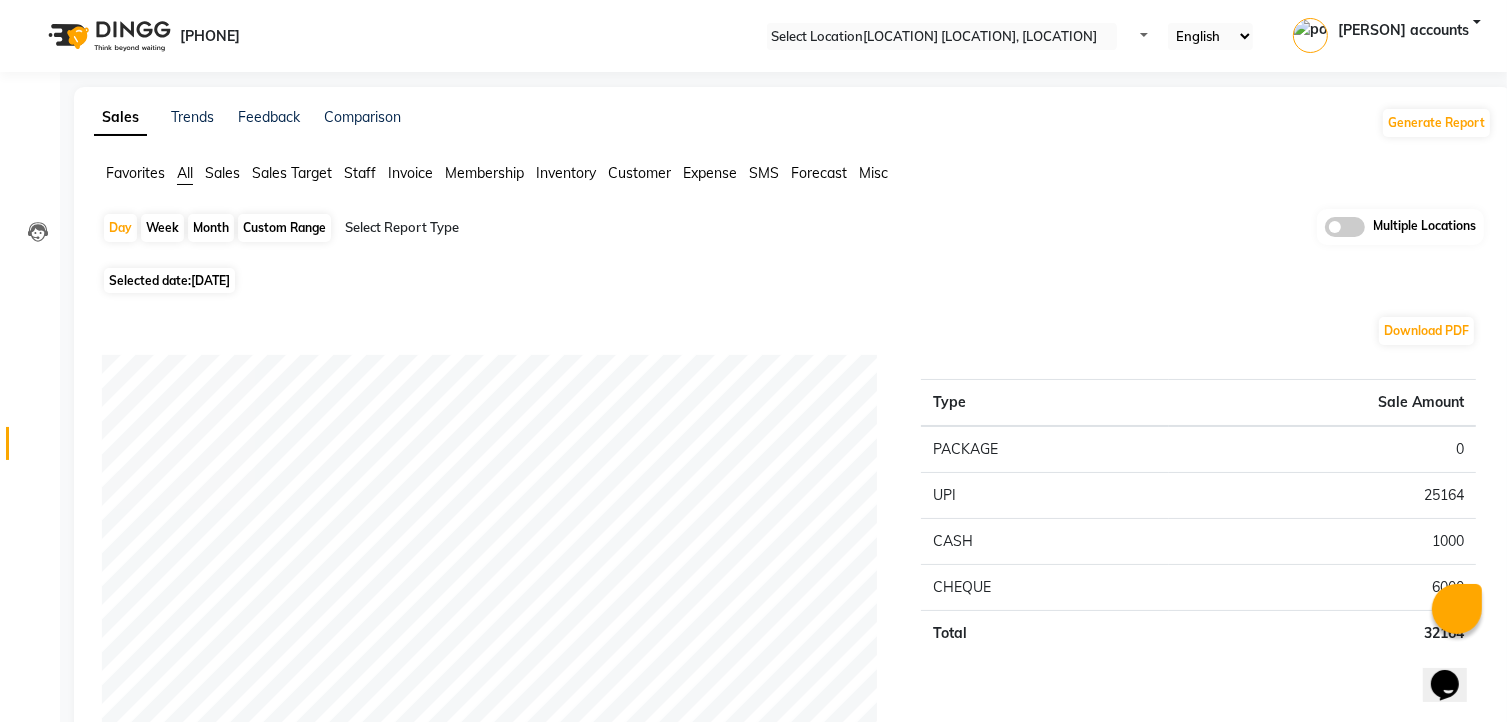 click on "Staff" at bounding box center [135, 173] 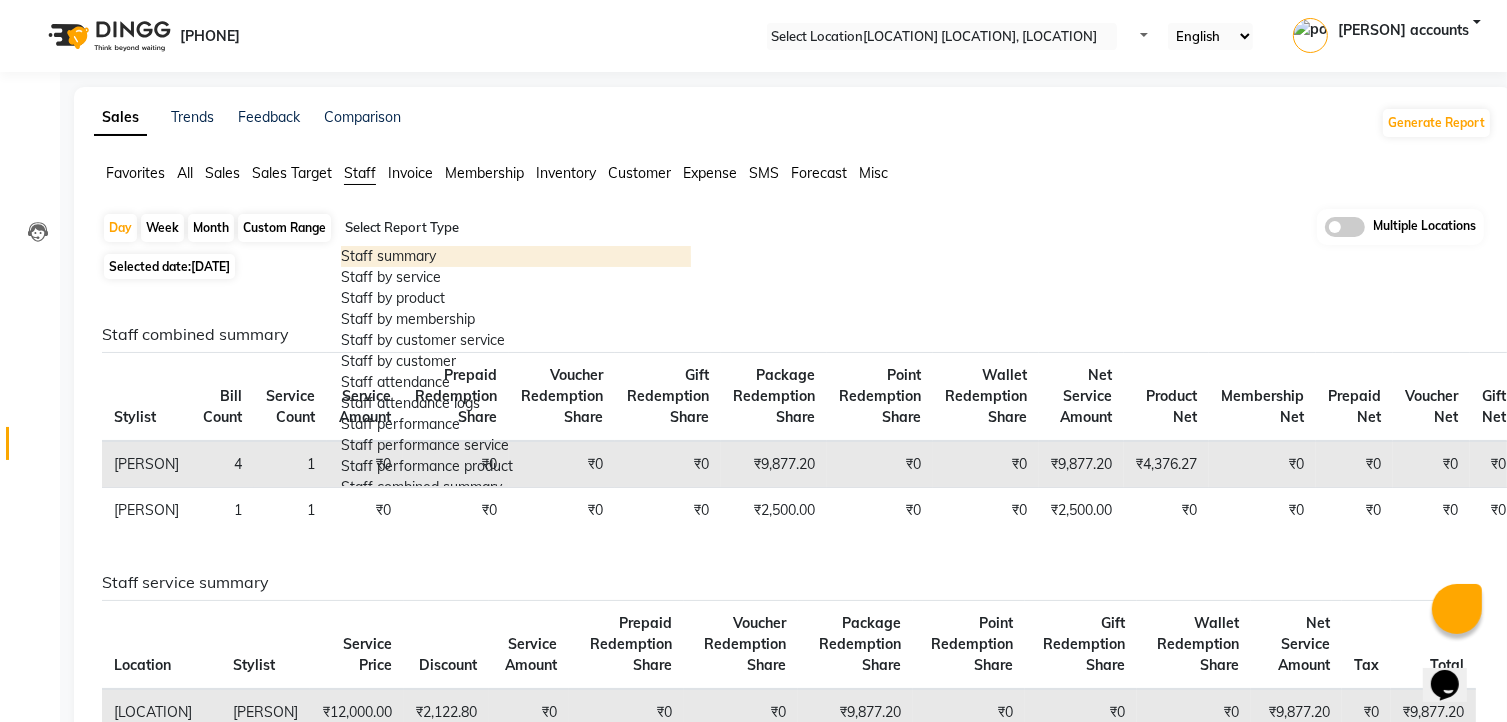 click at bounding box center (516, 228) 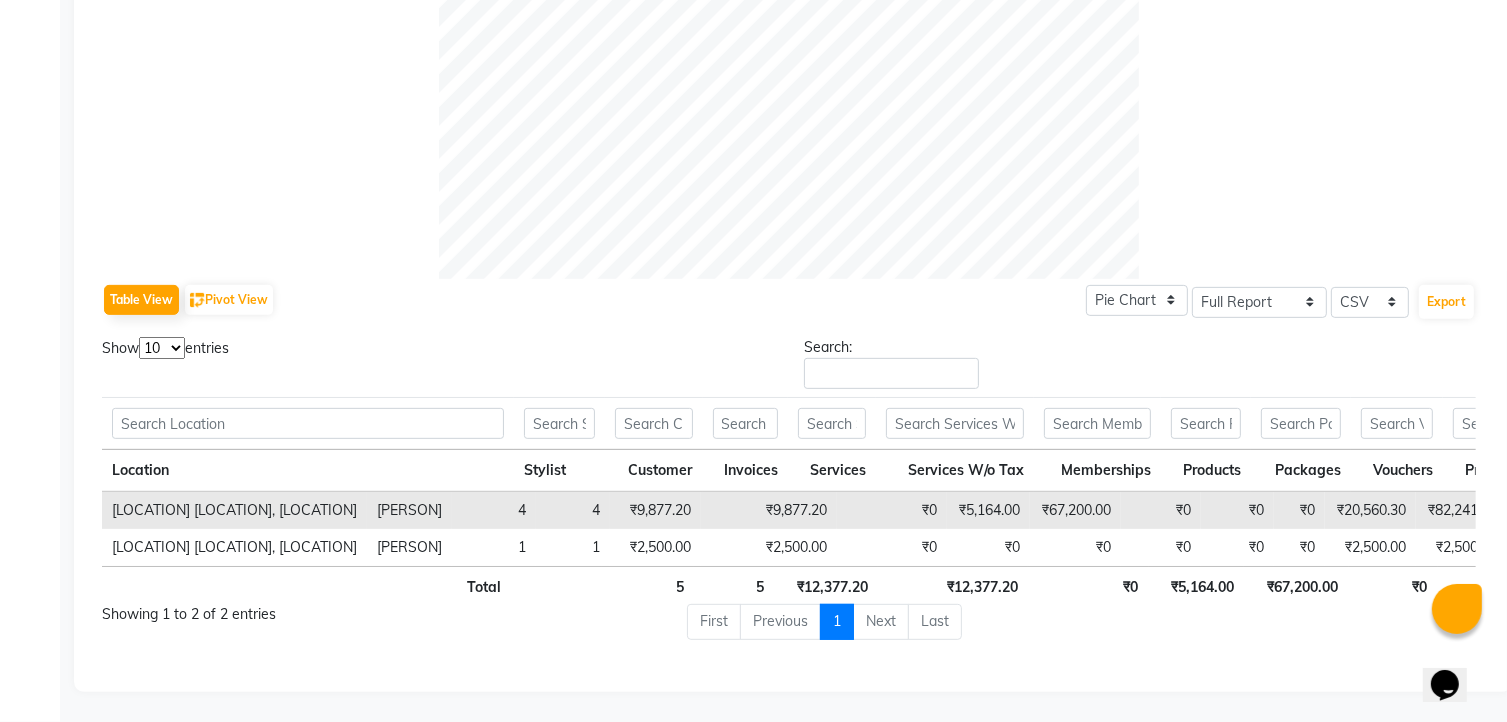 scroll, scrollTop: 748, scrollLeft: 0, axis: vertical 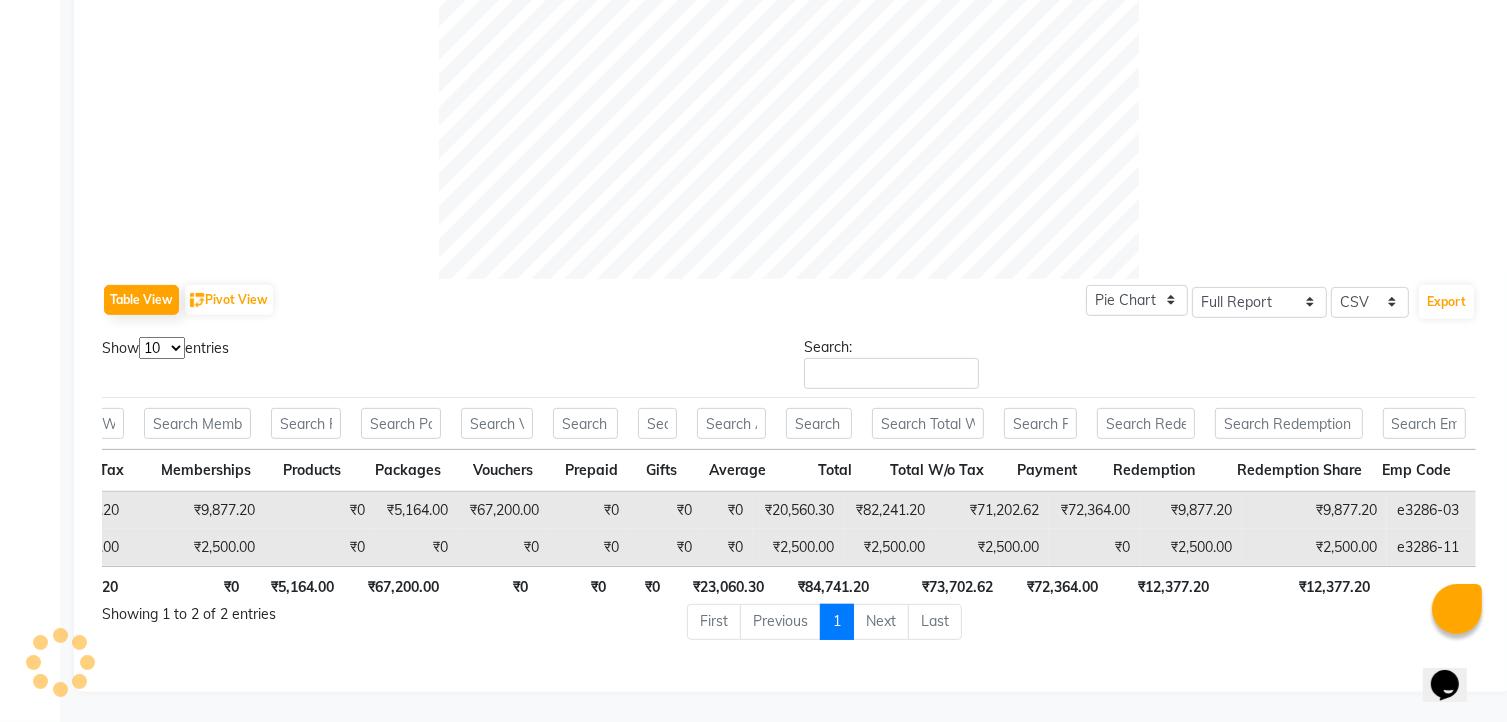 click on "₹0" at bounding box center (1094, 547) 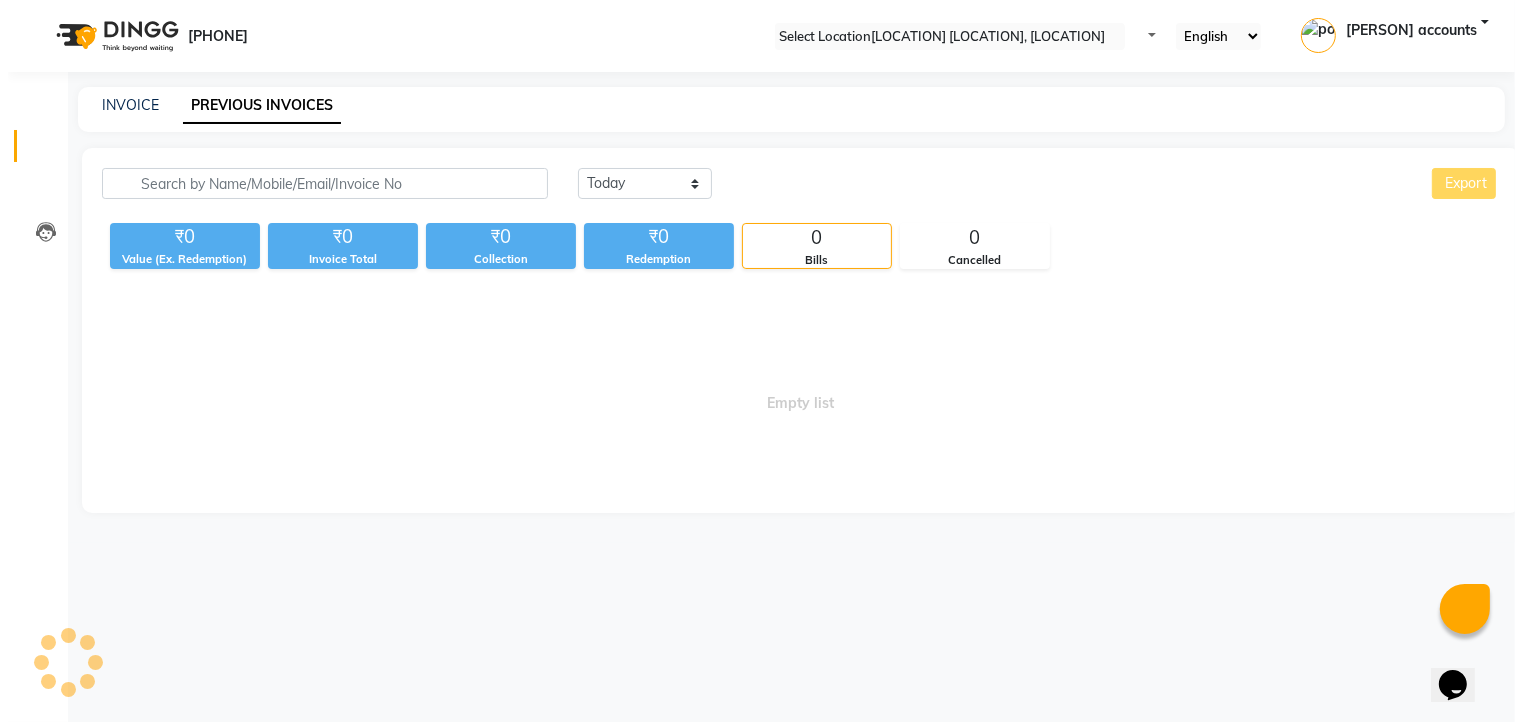 scroll, scrollTop: 0, scrollLeft: 0, axis: both 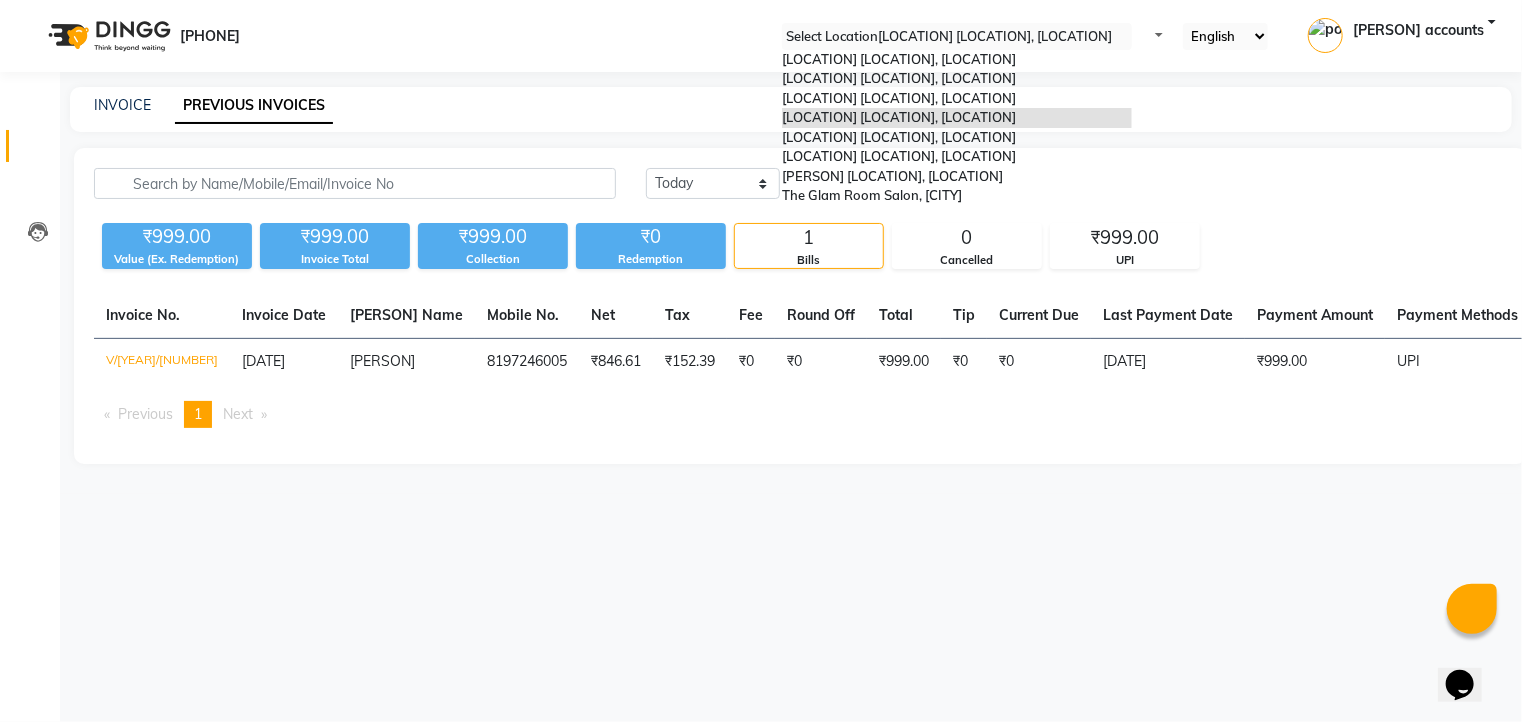click at bounding box center (957, 37) 